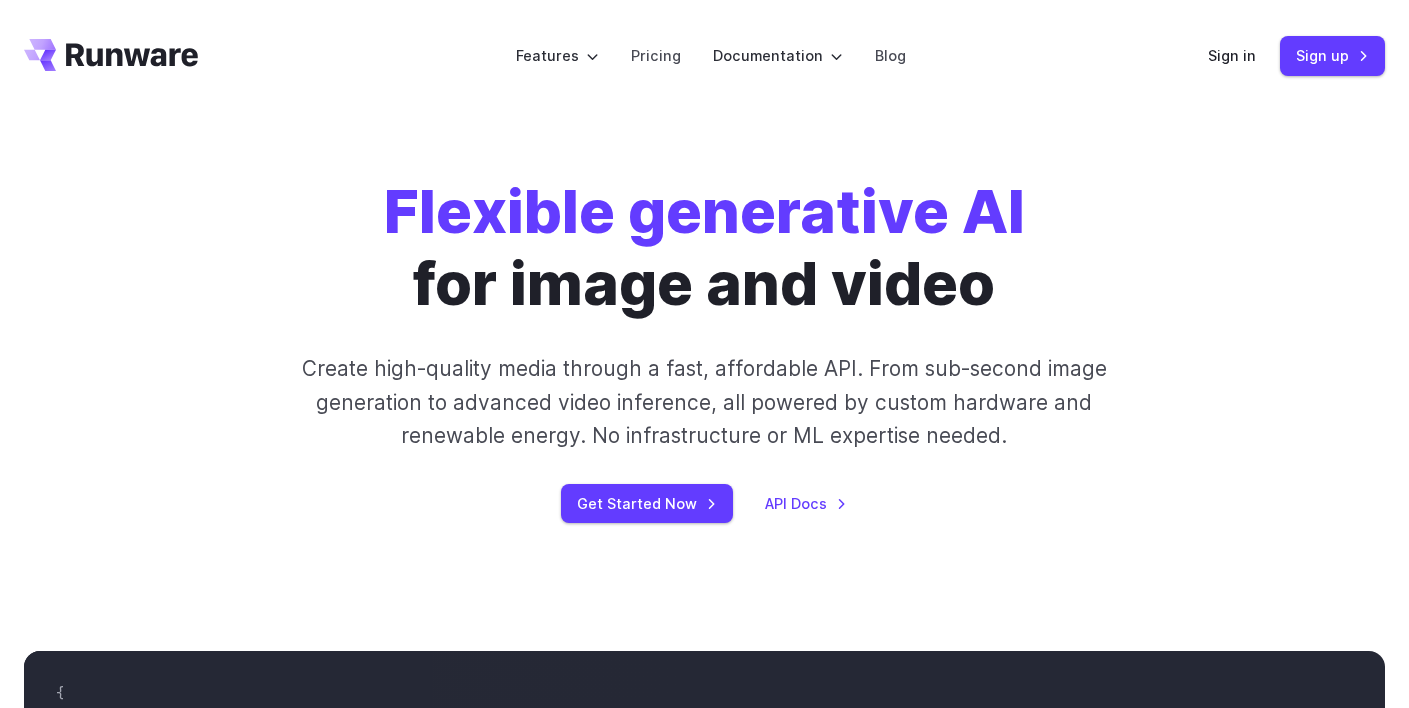 scroll, scrollTop: 3742, scrollLeft: 0, axis: vertical 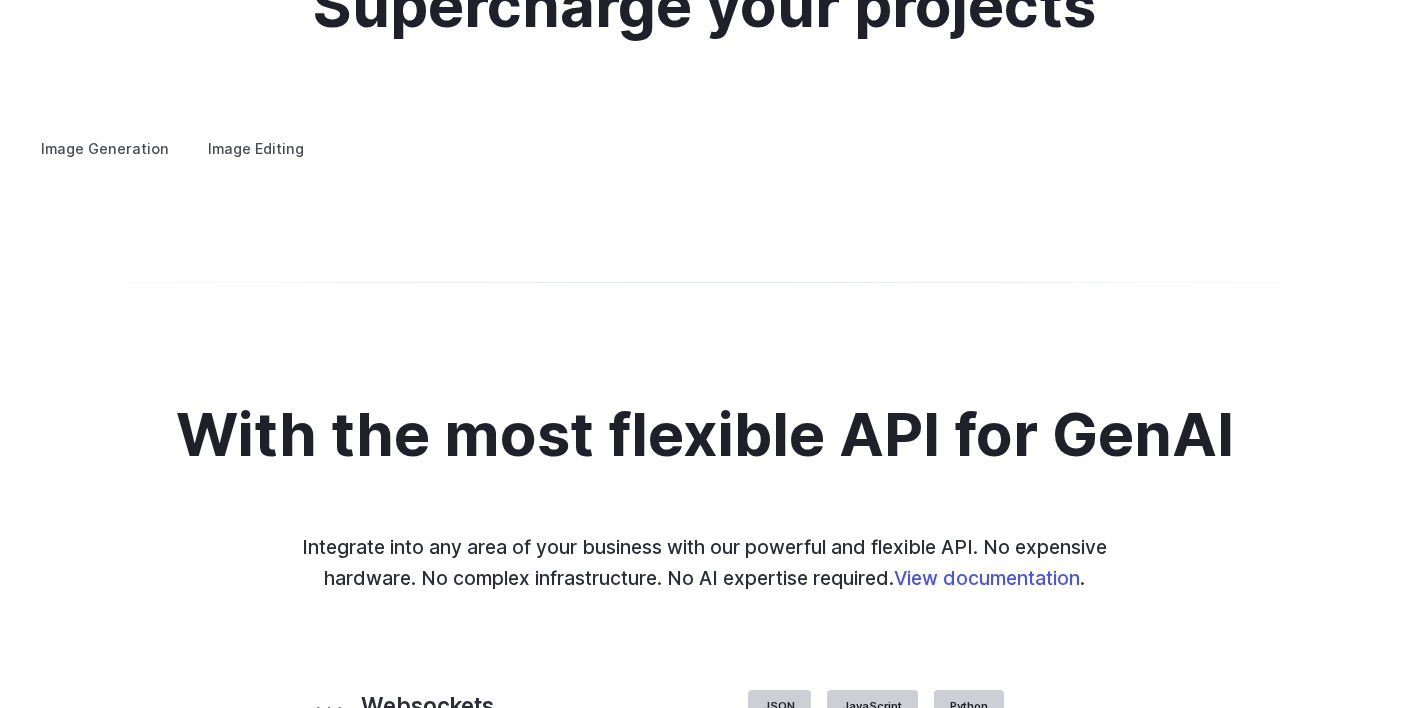 click on "Concept design" at bounding box center [0, 0] 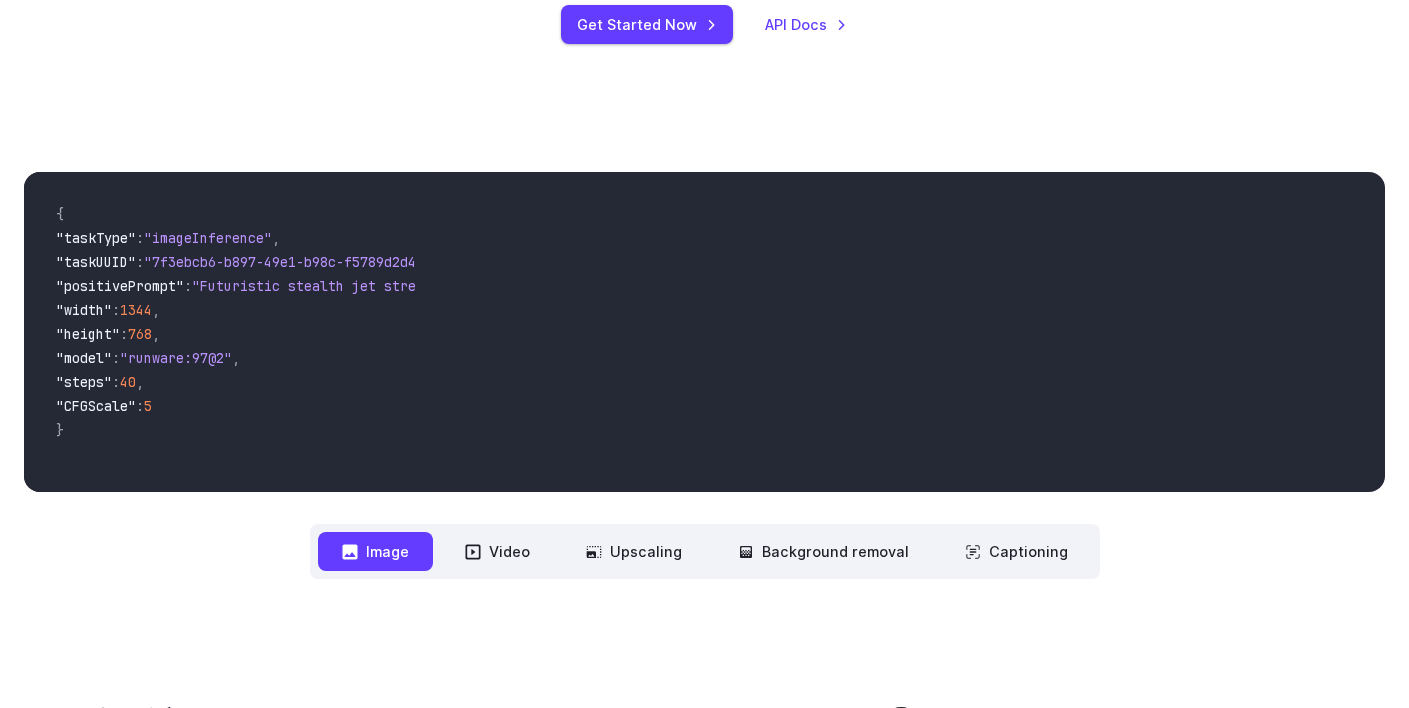 scroll, scrollTop: 0, scrollLeft: 0, axis: both 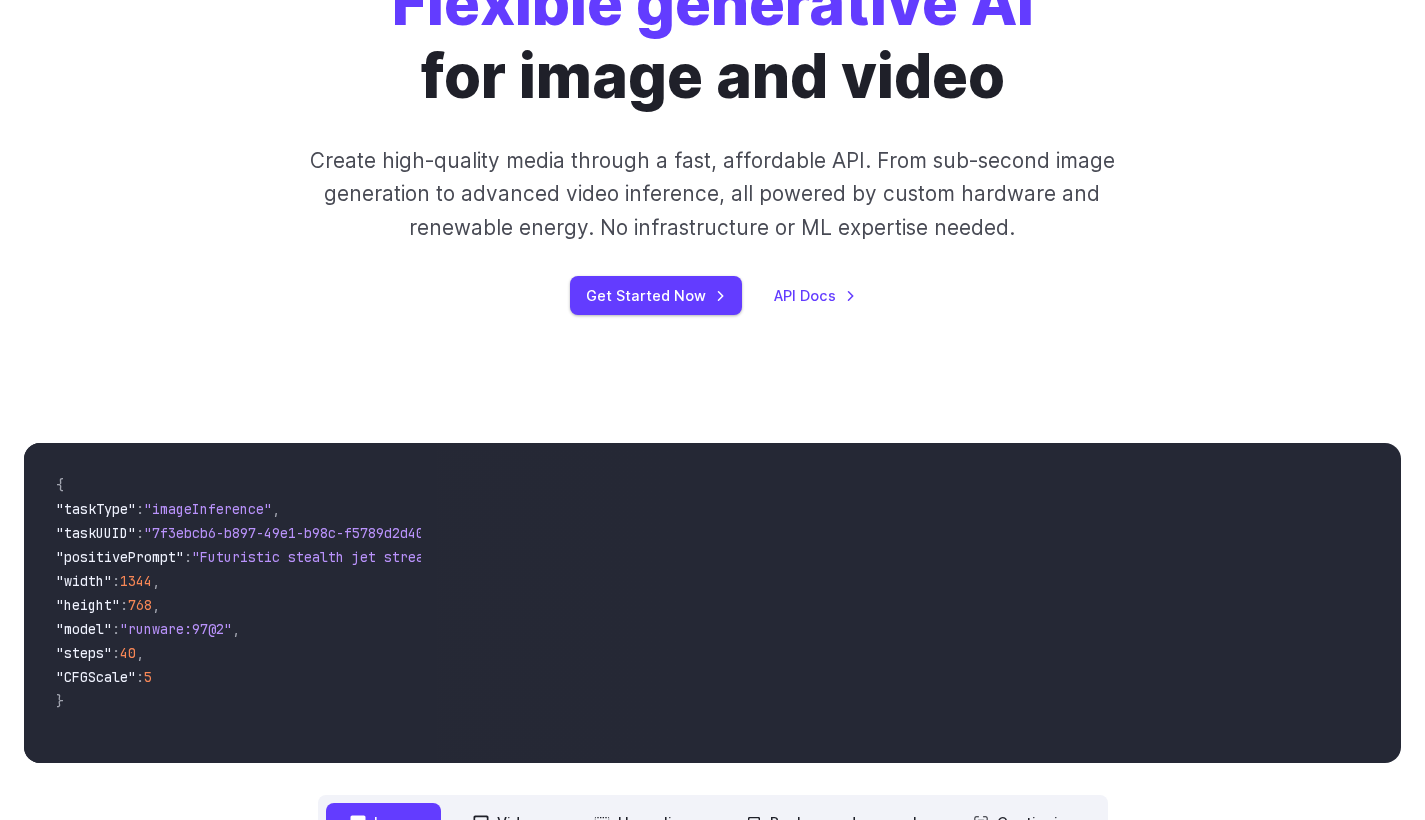 click on "API Docs" at bounding box center [815, 295] 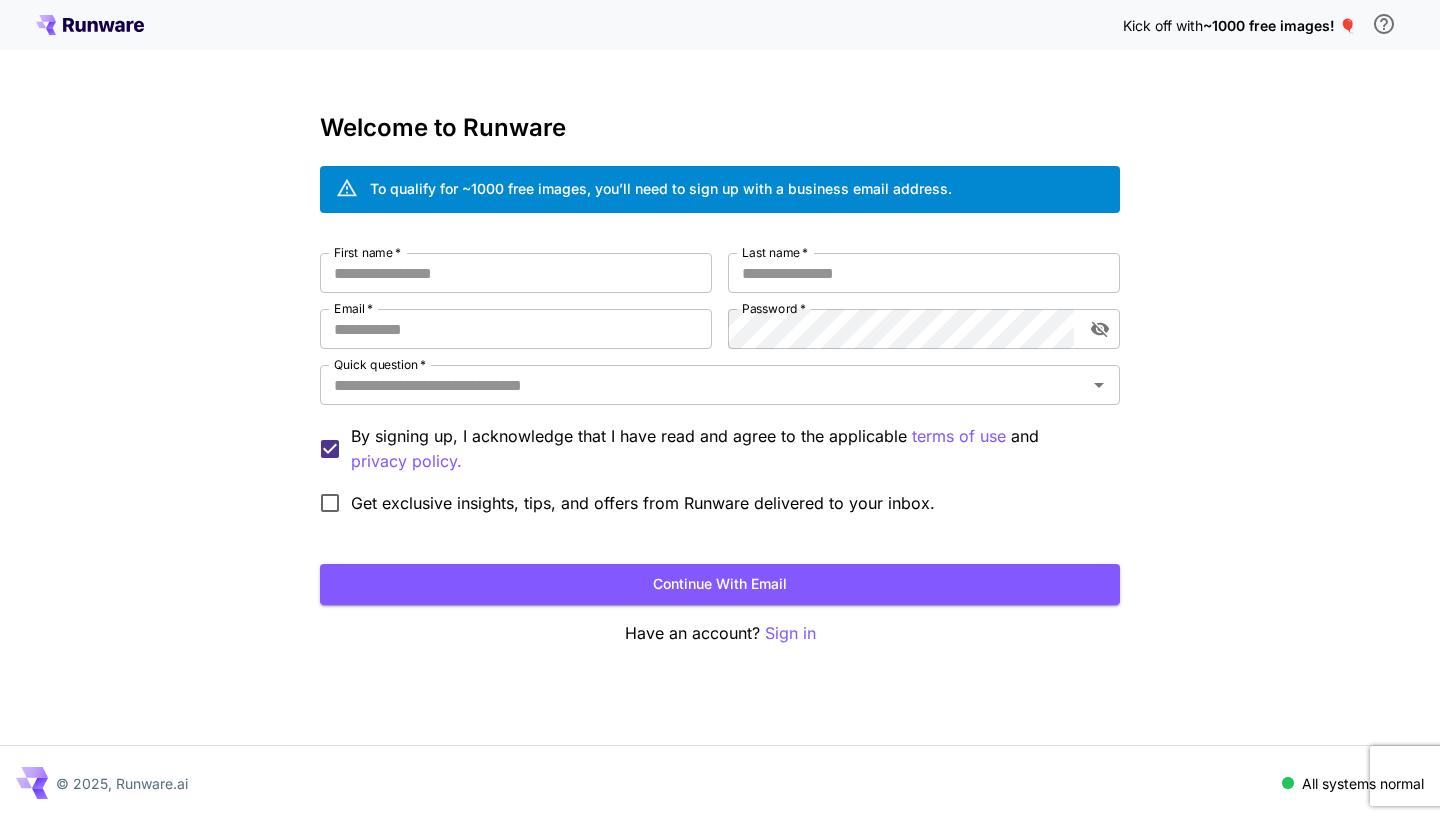 scroll, scrollTop: 0, scrollLeft: 0, axis: both 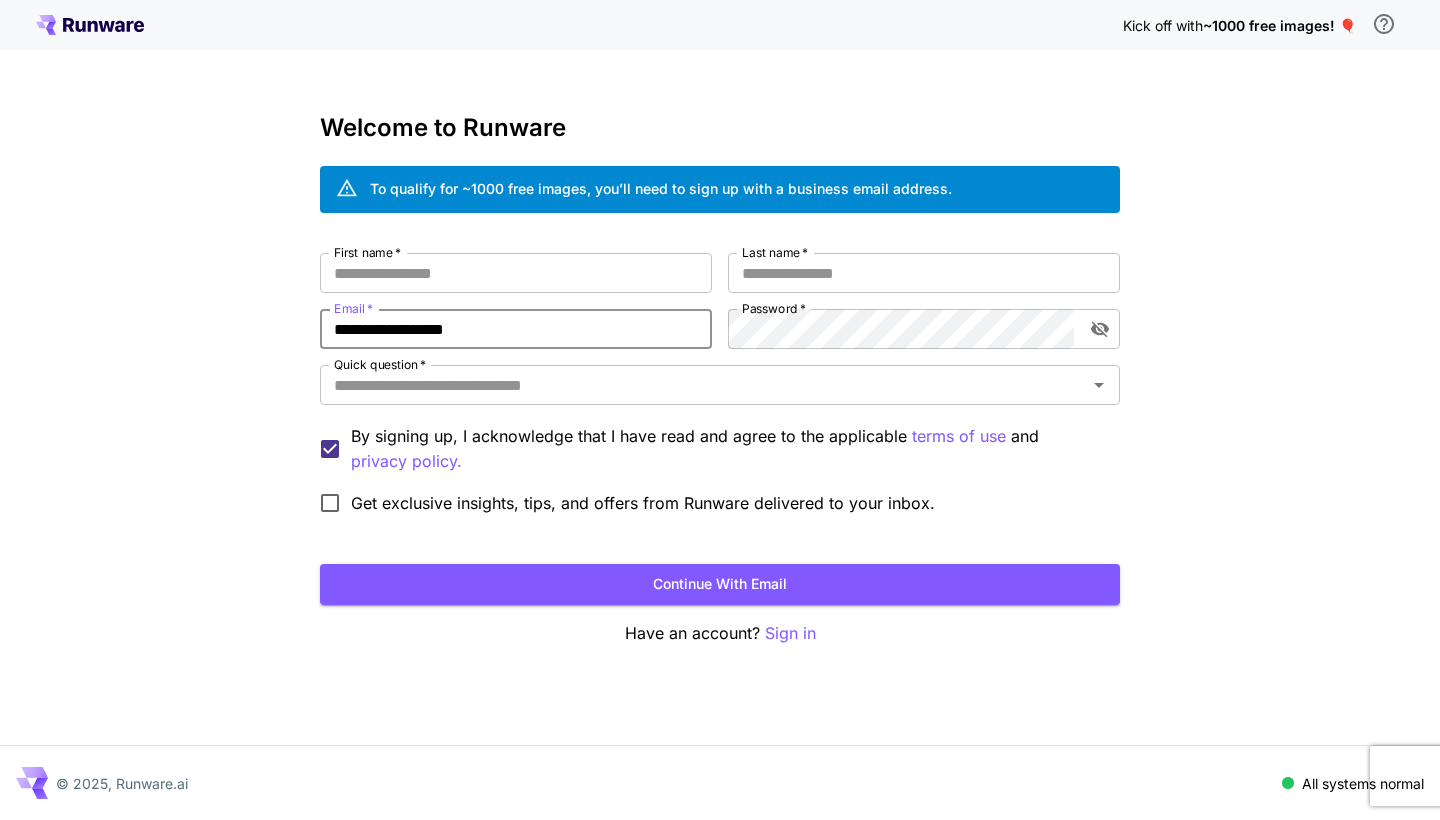type on "**********" 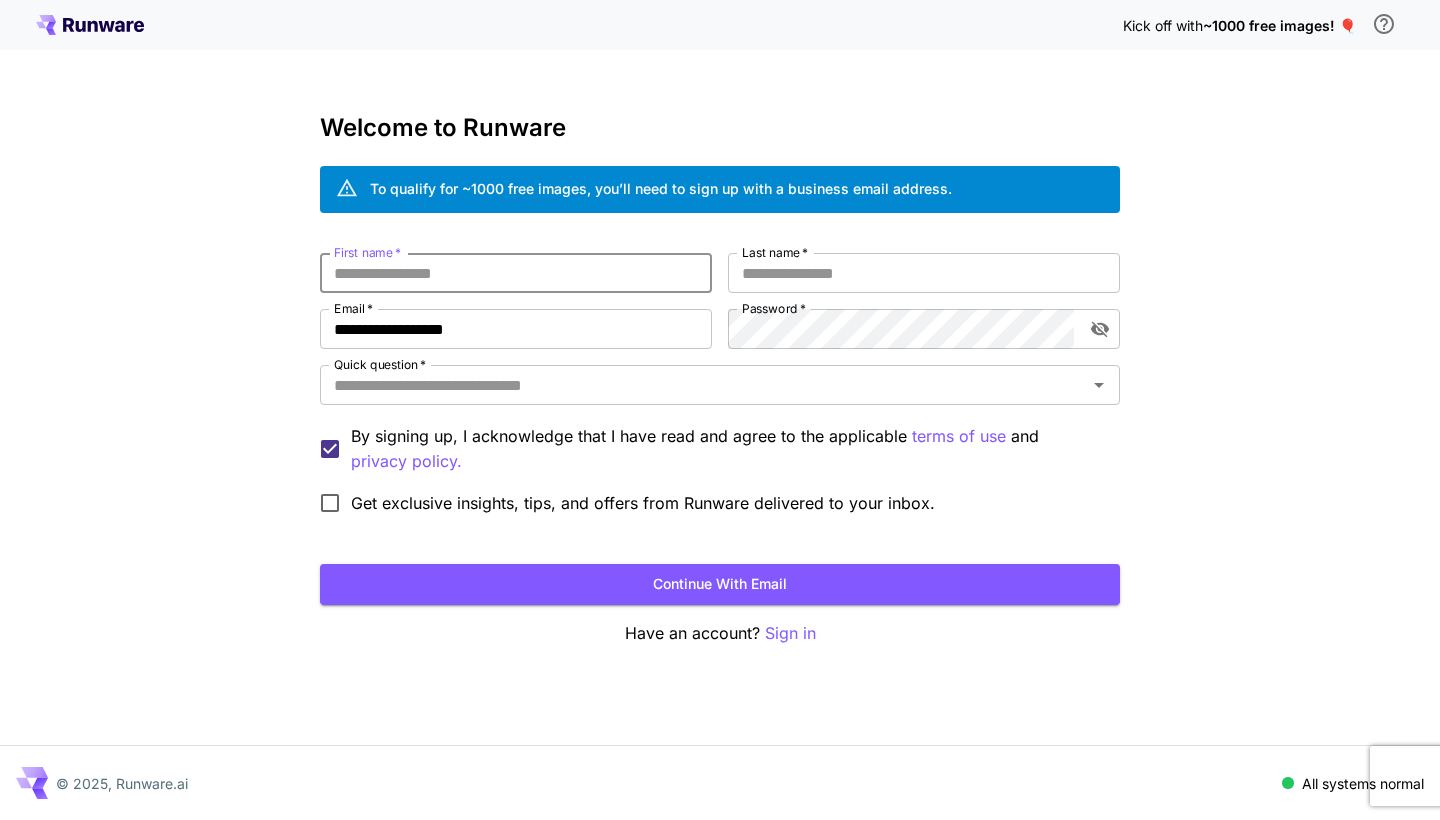 click on "First name   *" at bounding box center [516, 273] 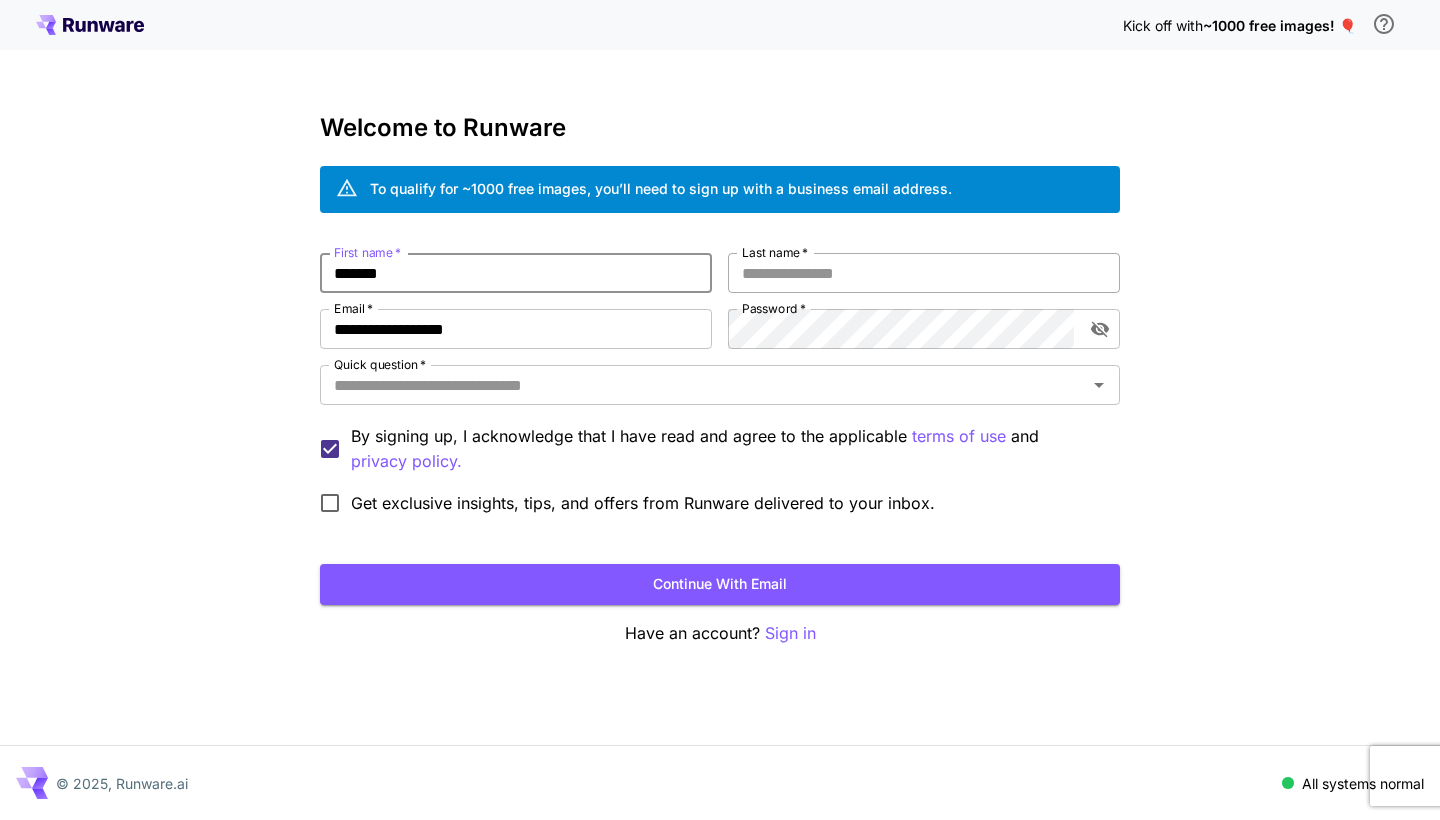 type on "*******" 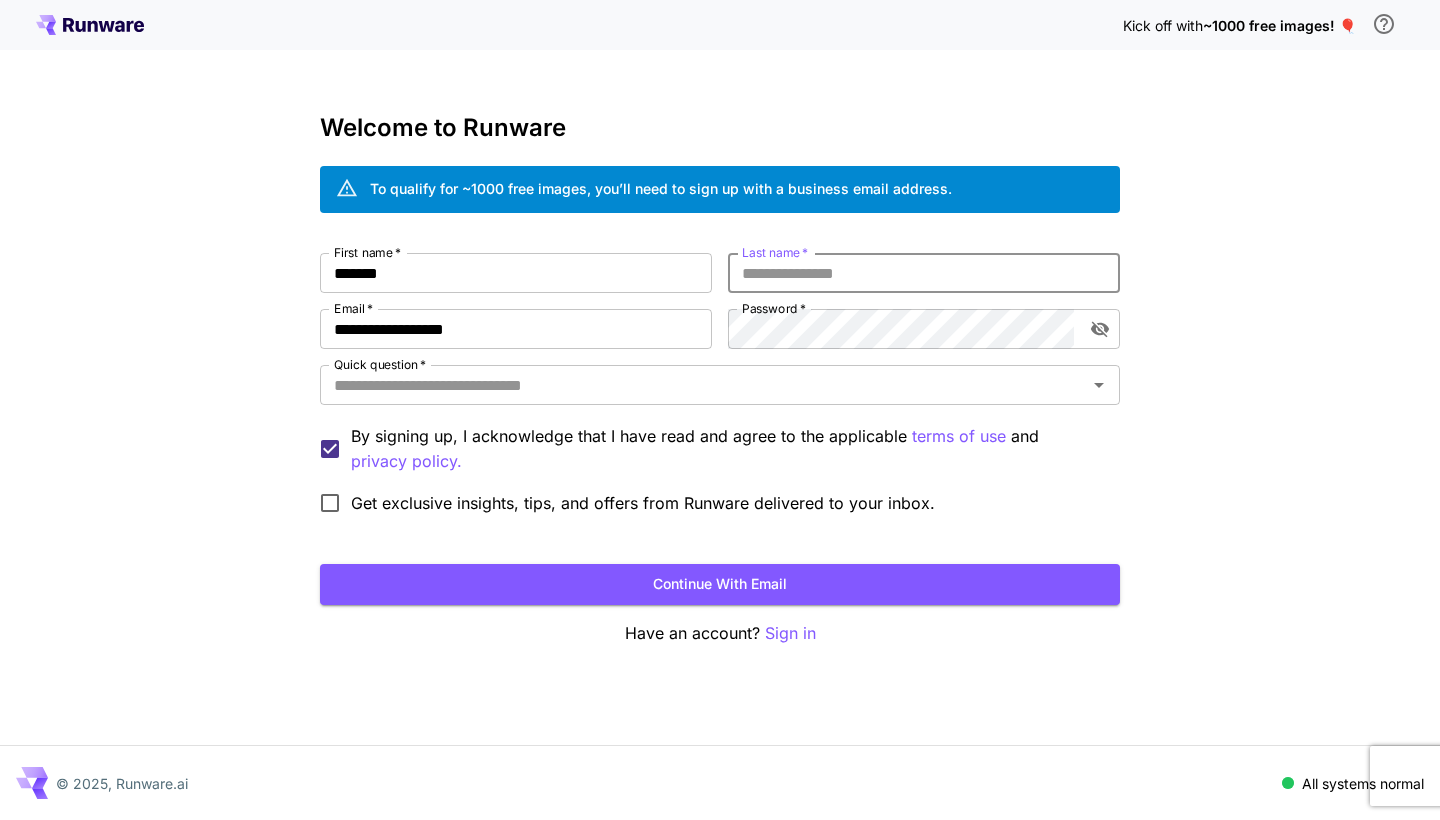 click on "Last name   *" at bounding box center [924, 273] 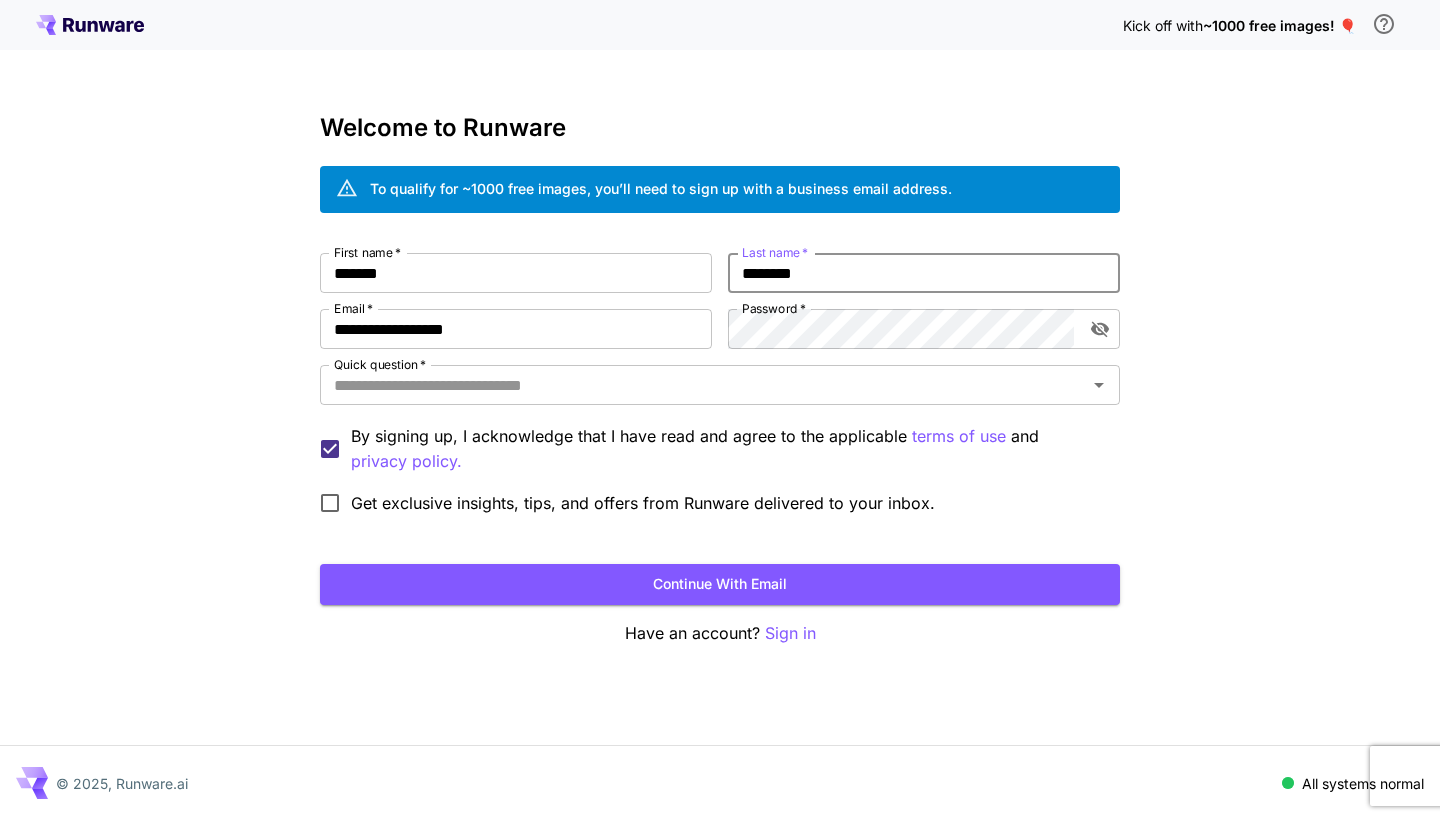 type on "********" 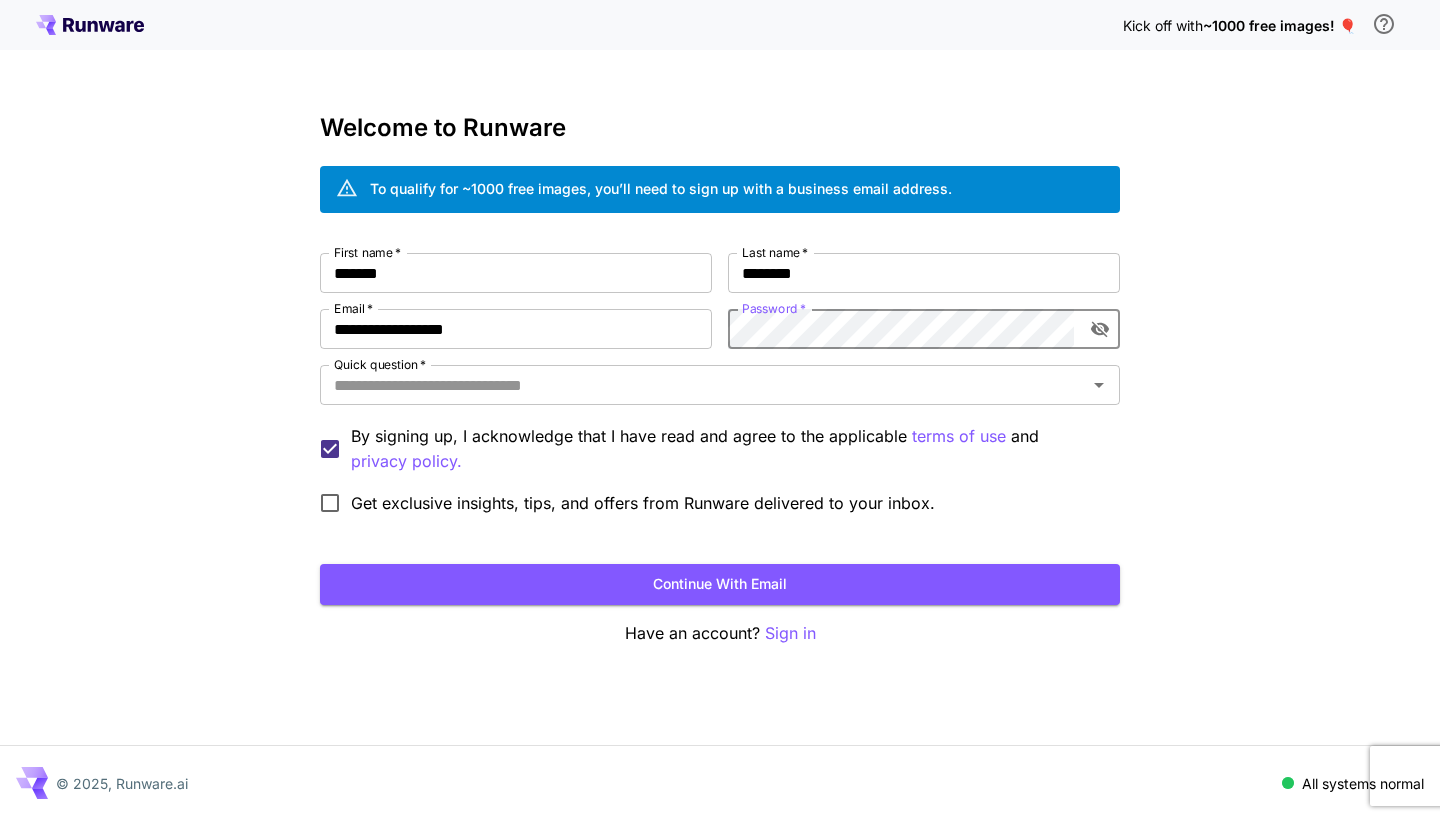 click on "**********" at bounding box center [720, 410] 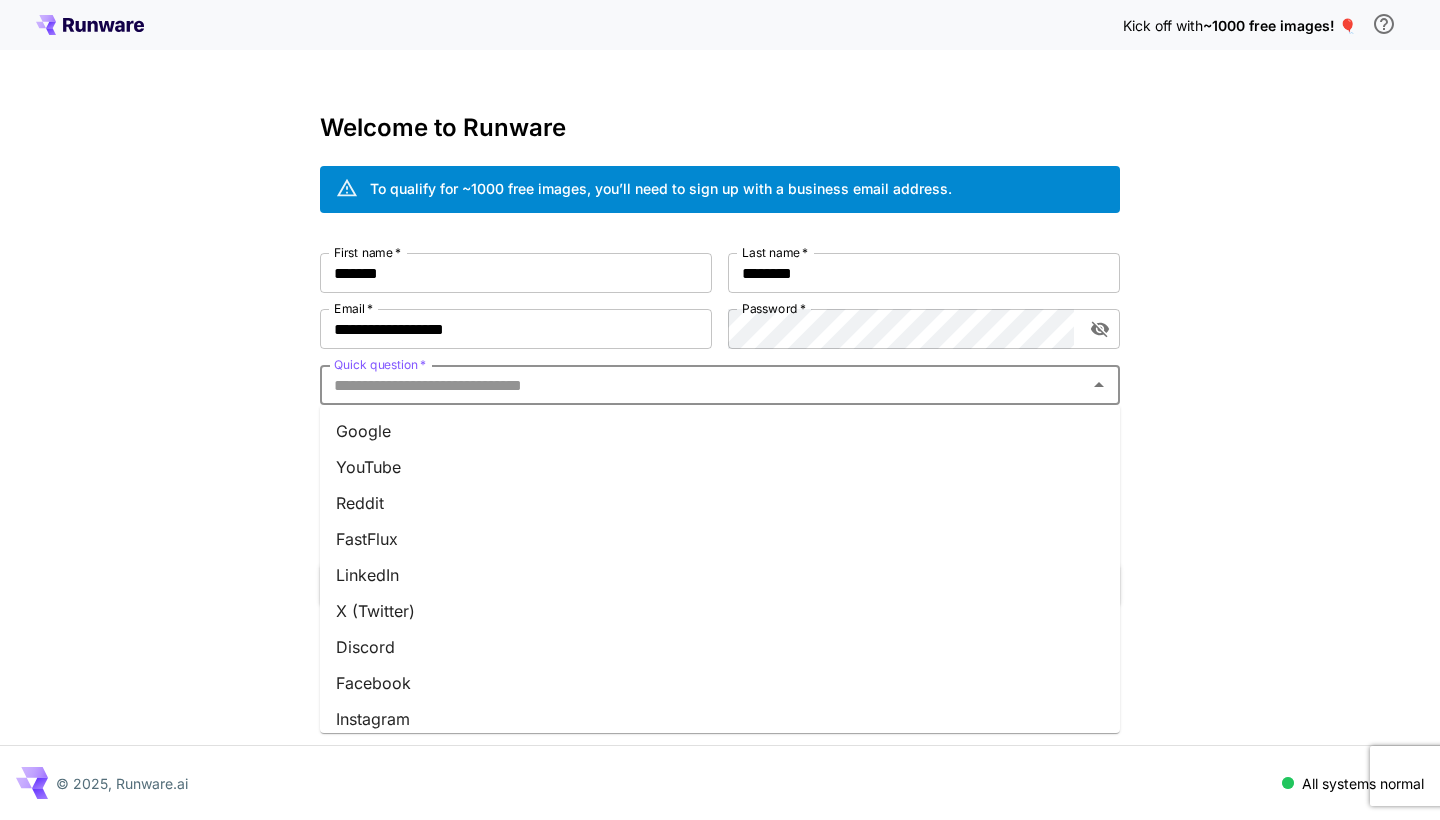 click on "Quick question   *" at bounding box center (703, 385) 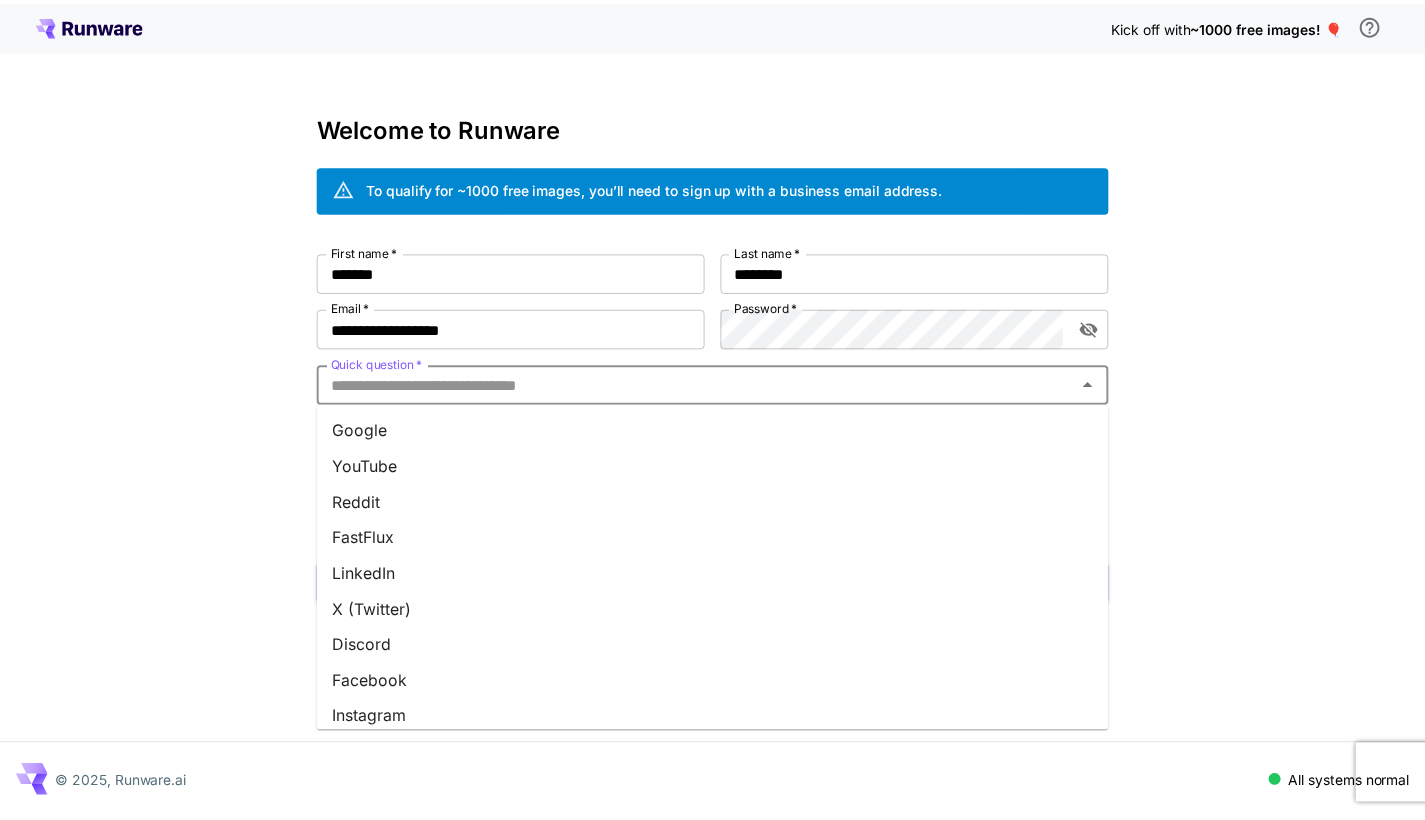 scroll, scrollTop: 228, scrollLeft: 0, axis: vertical 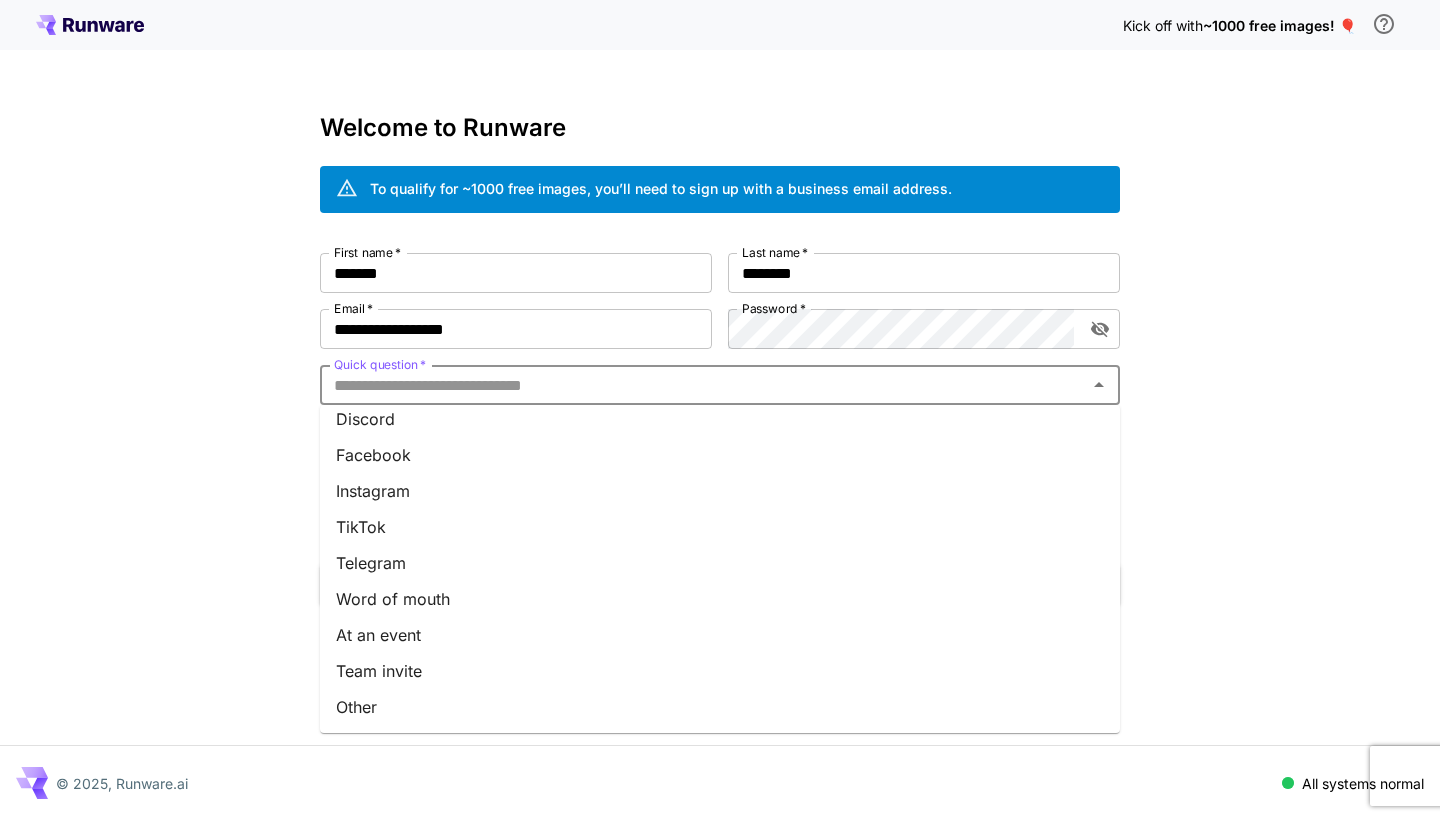 click on "Other" at bounding box center [720, 707] 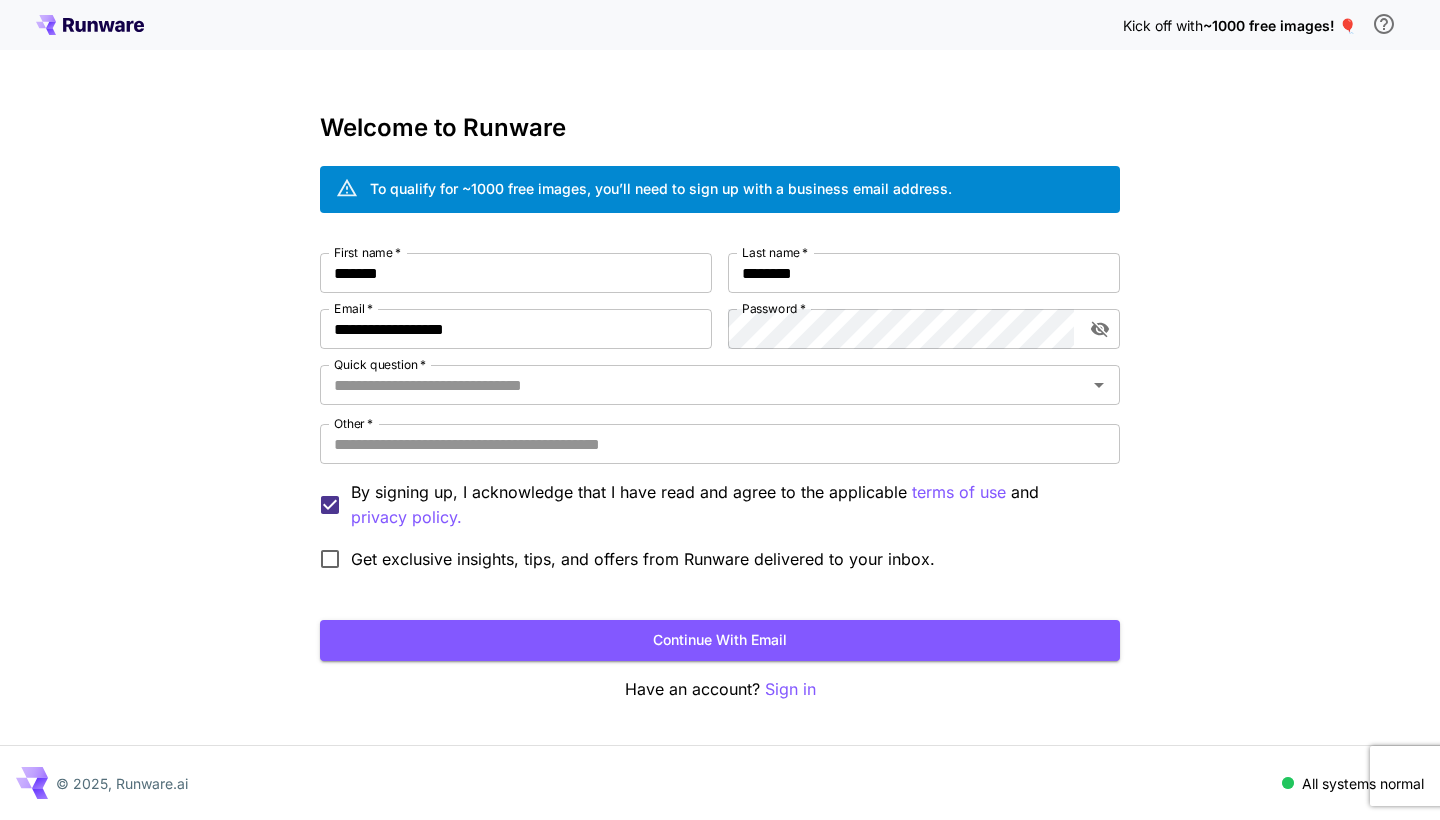 type on "*****" 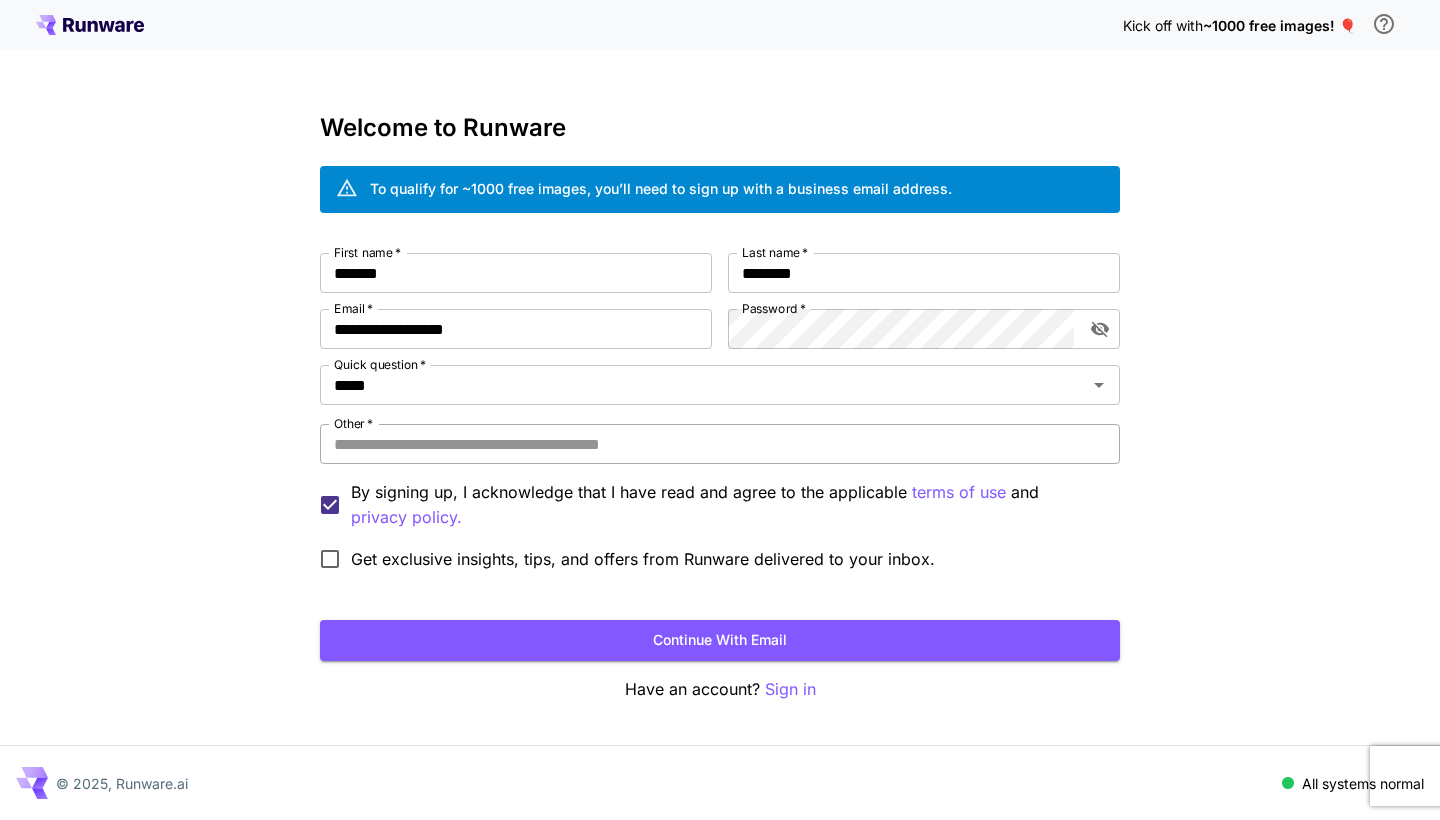 click on "Other   *" at bounding box center (720, 444) 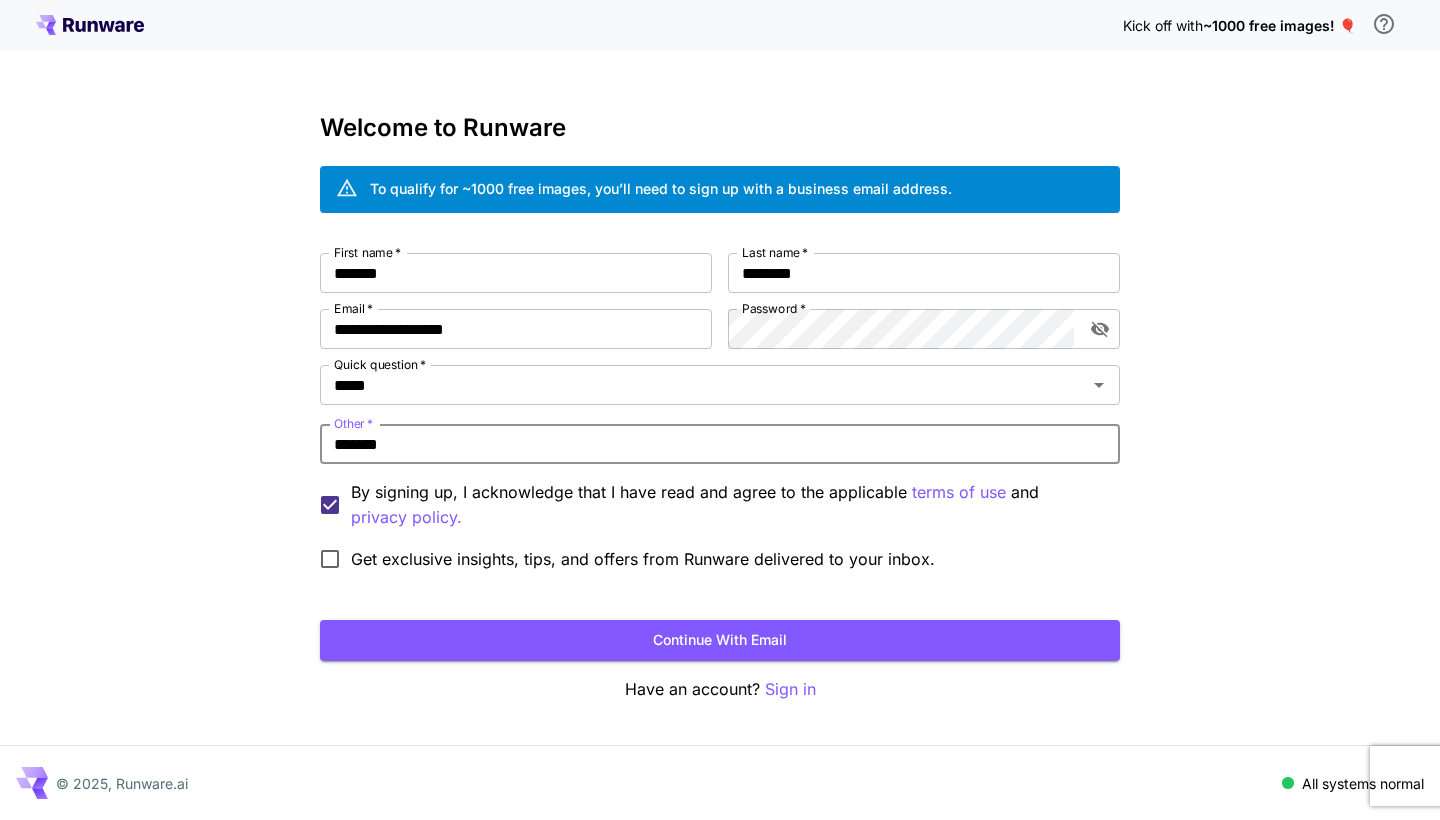 type on "*******" 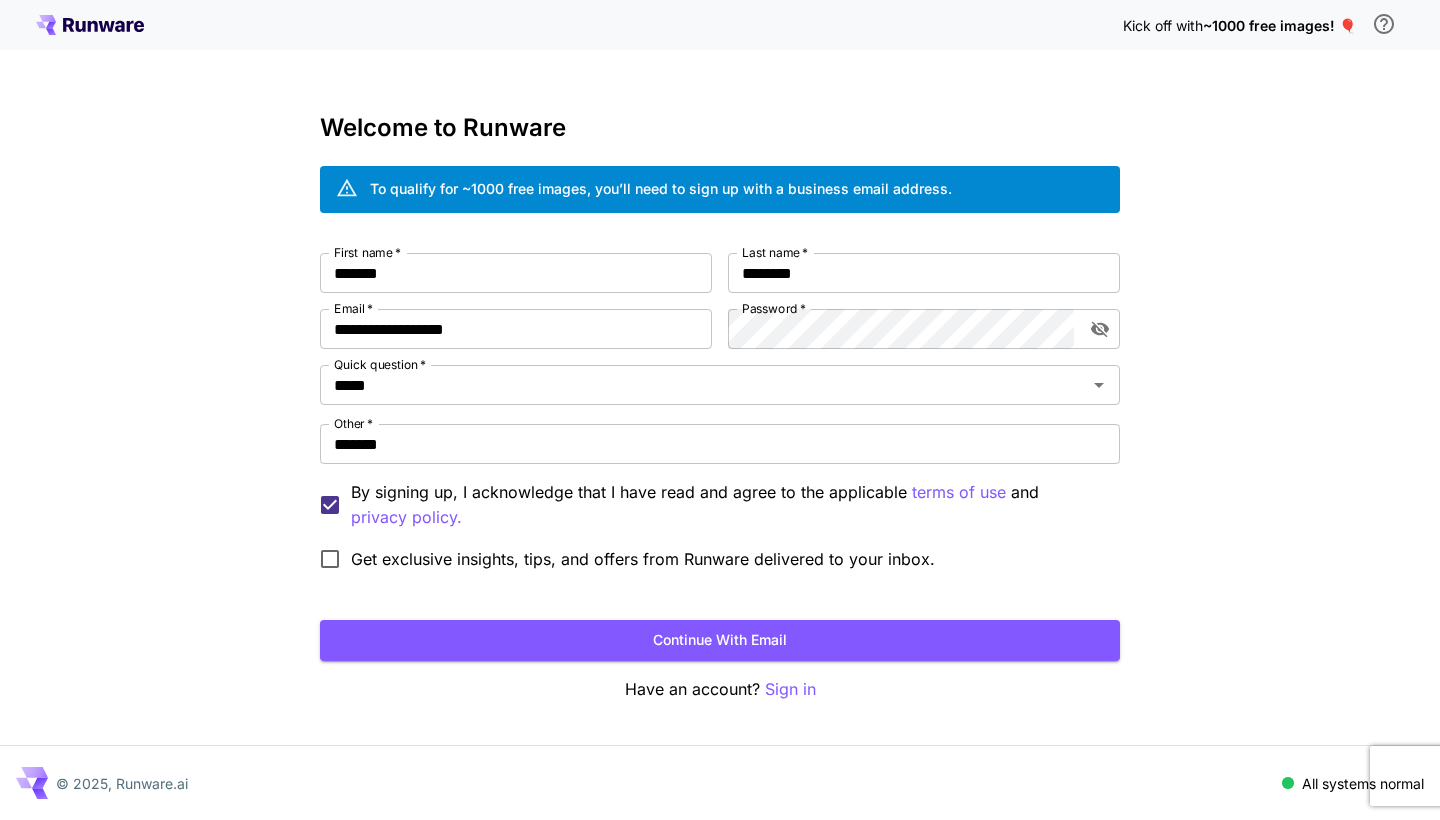 click on "**********" at bounding box center (720, 410) 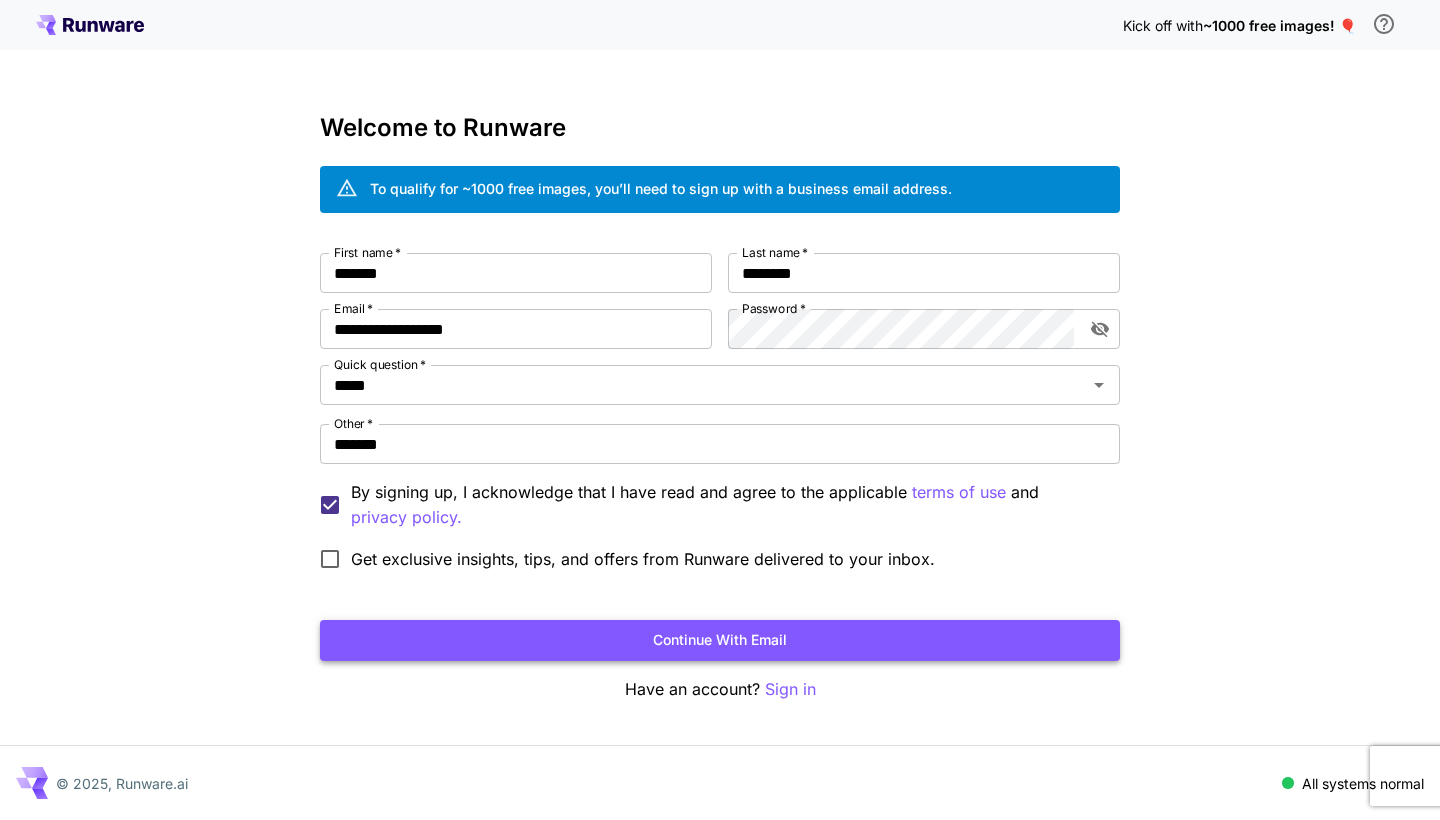 click on "Continue with email" at bounding box center (720, 640) 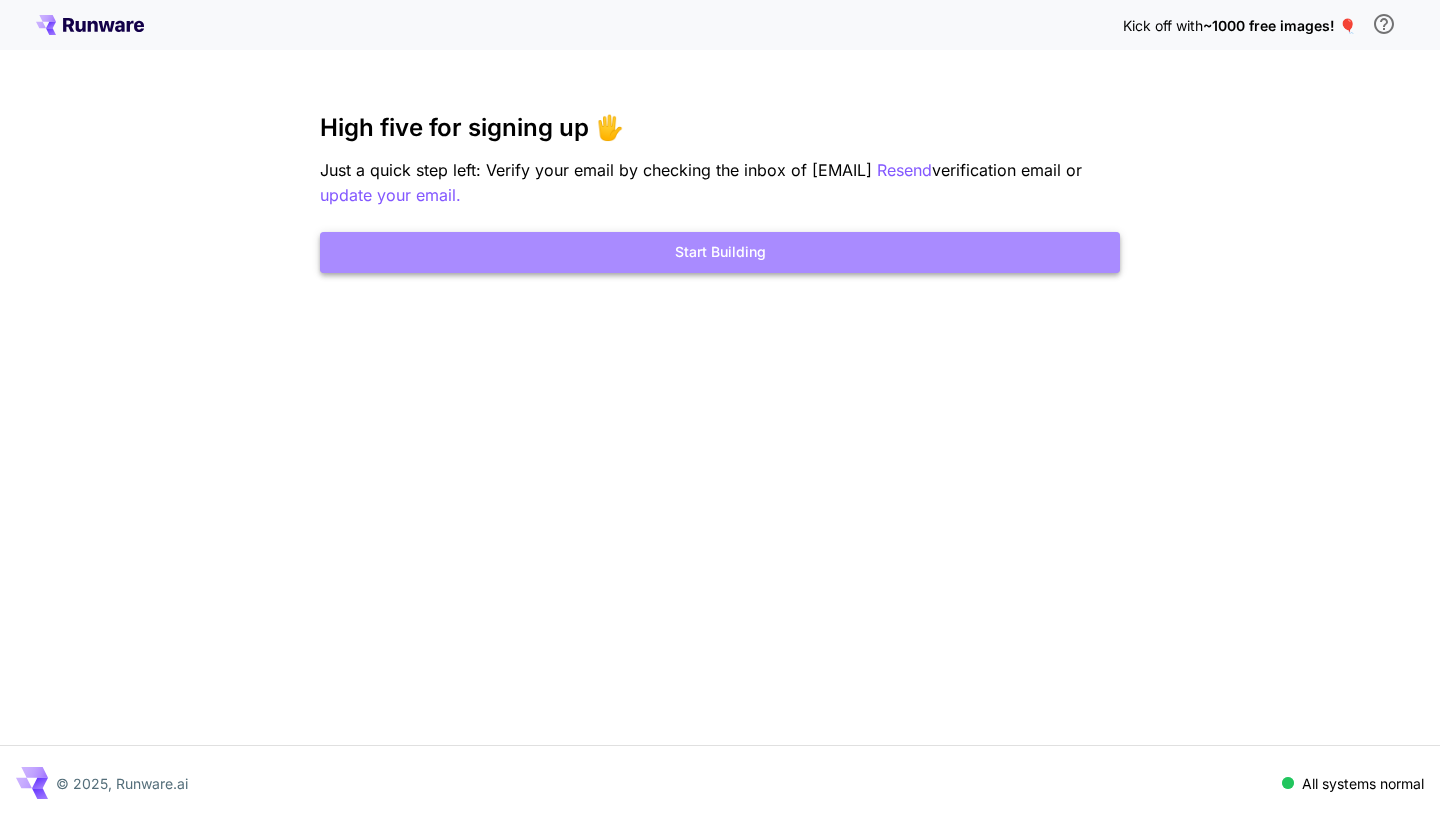 click on "Start Building" at bounding box center [720, 252] 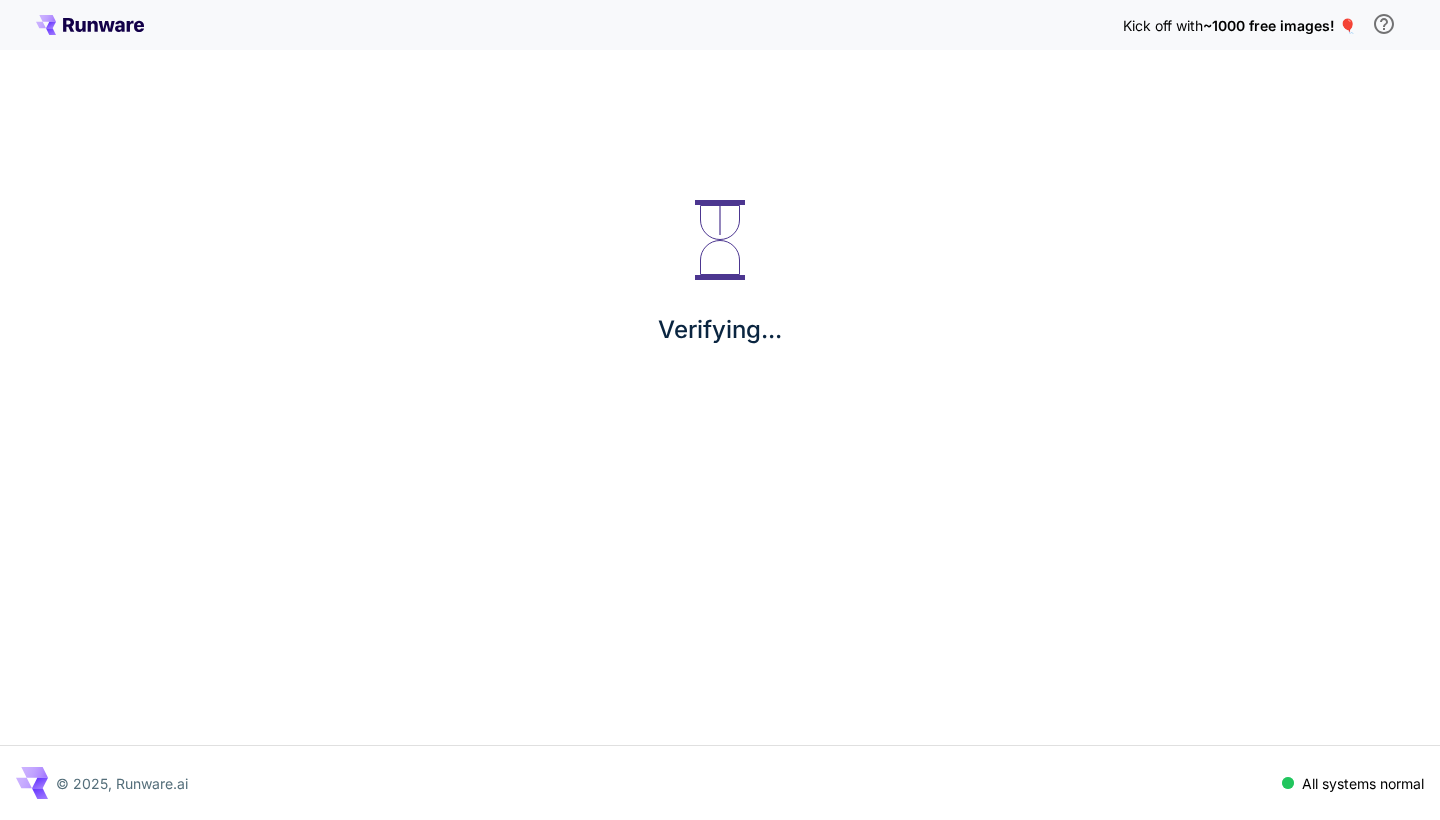 scroll, scrollTop: 0, scrollLeft: 0, axis: both 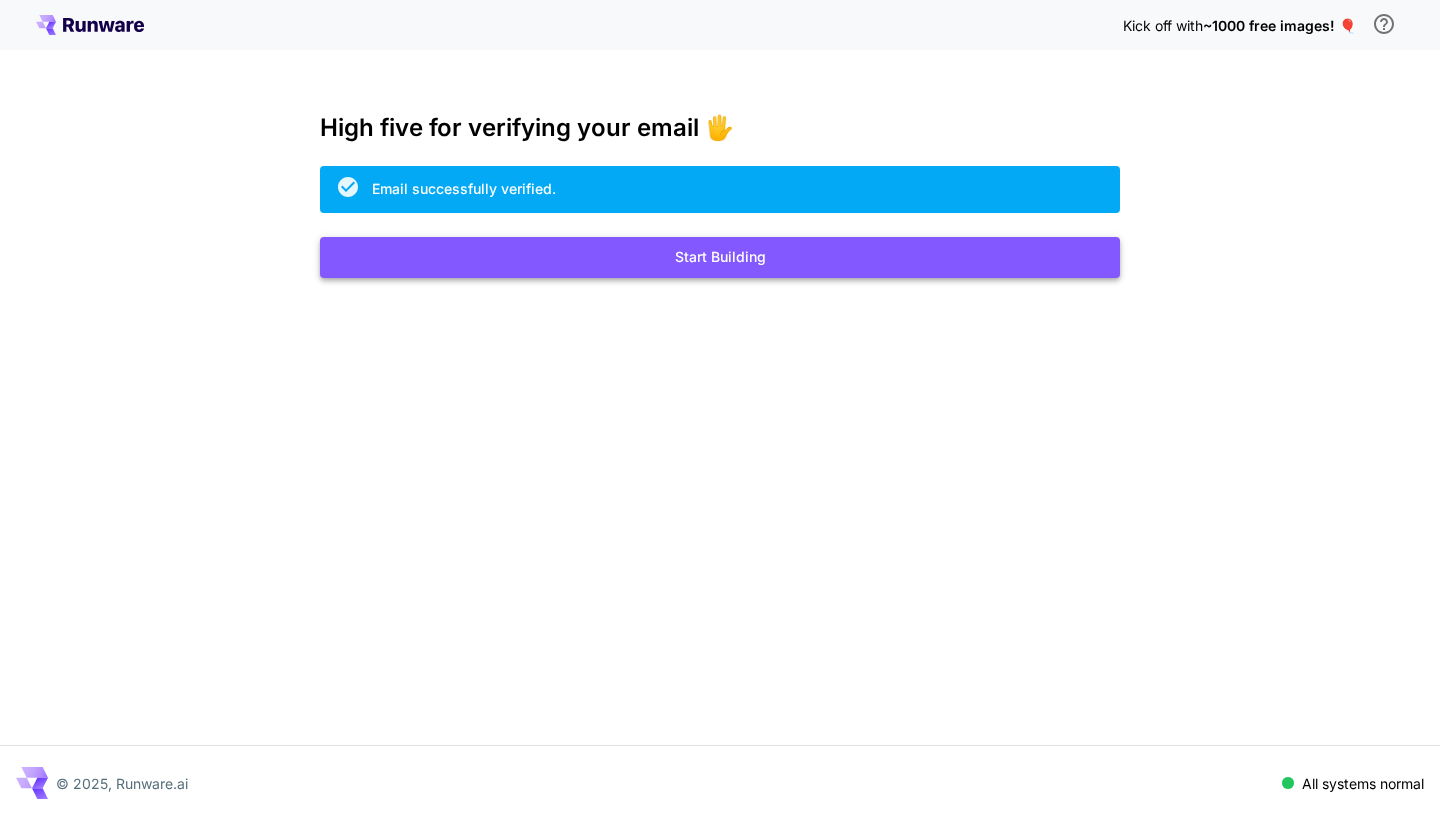 click on "Start Building" at bounding box center (720, 257) 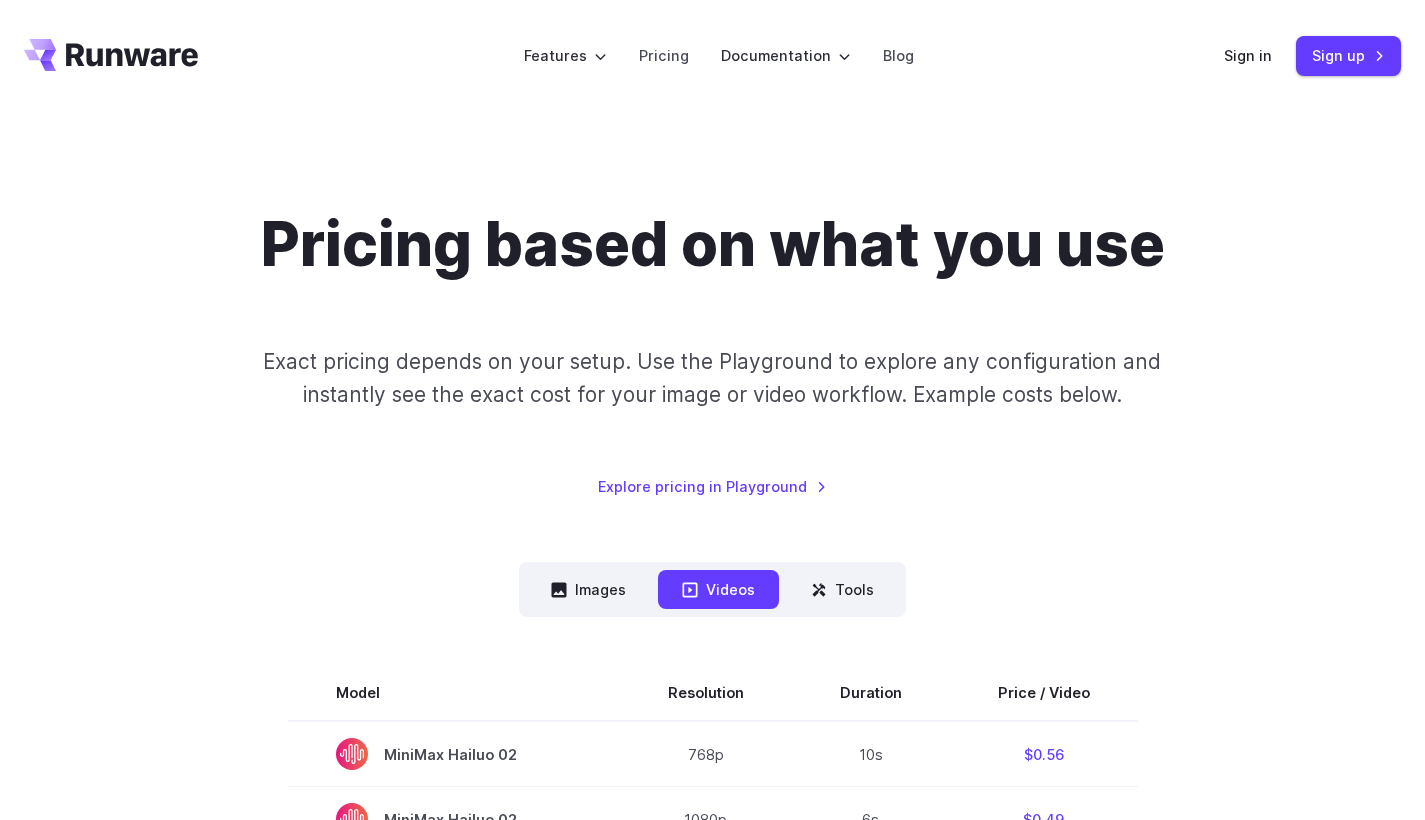 scroll, scrollTop: 380, scrollLeft: 0, axis: vertical 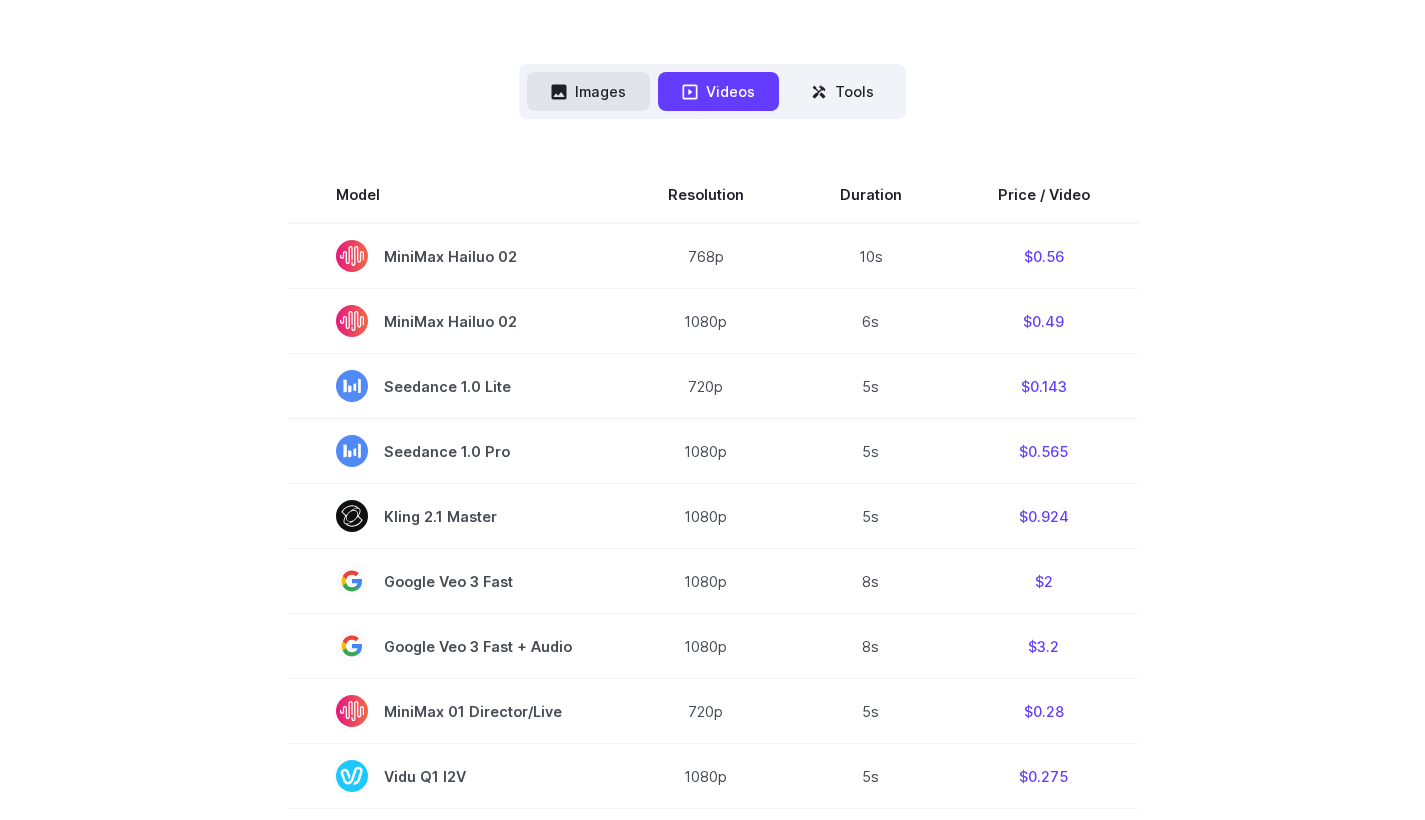click 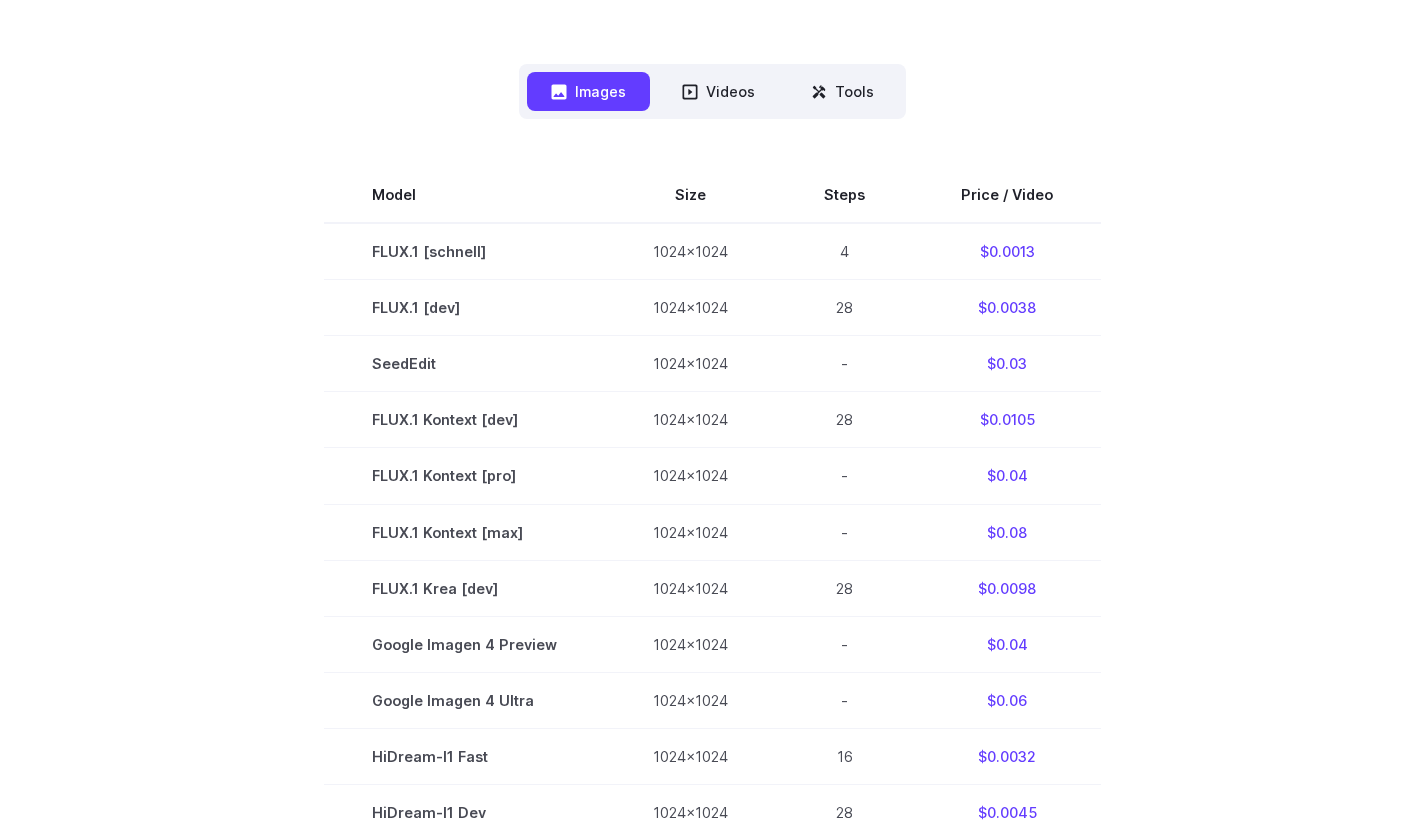 click on "Images" at bounding box center [588, 91] 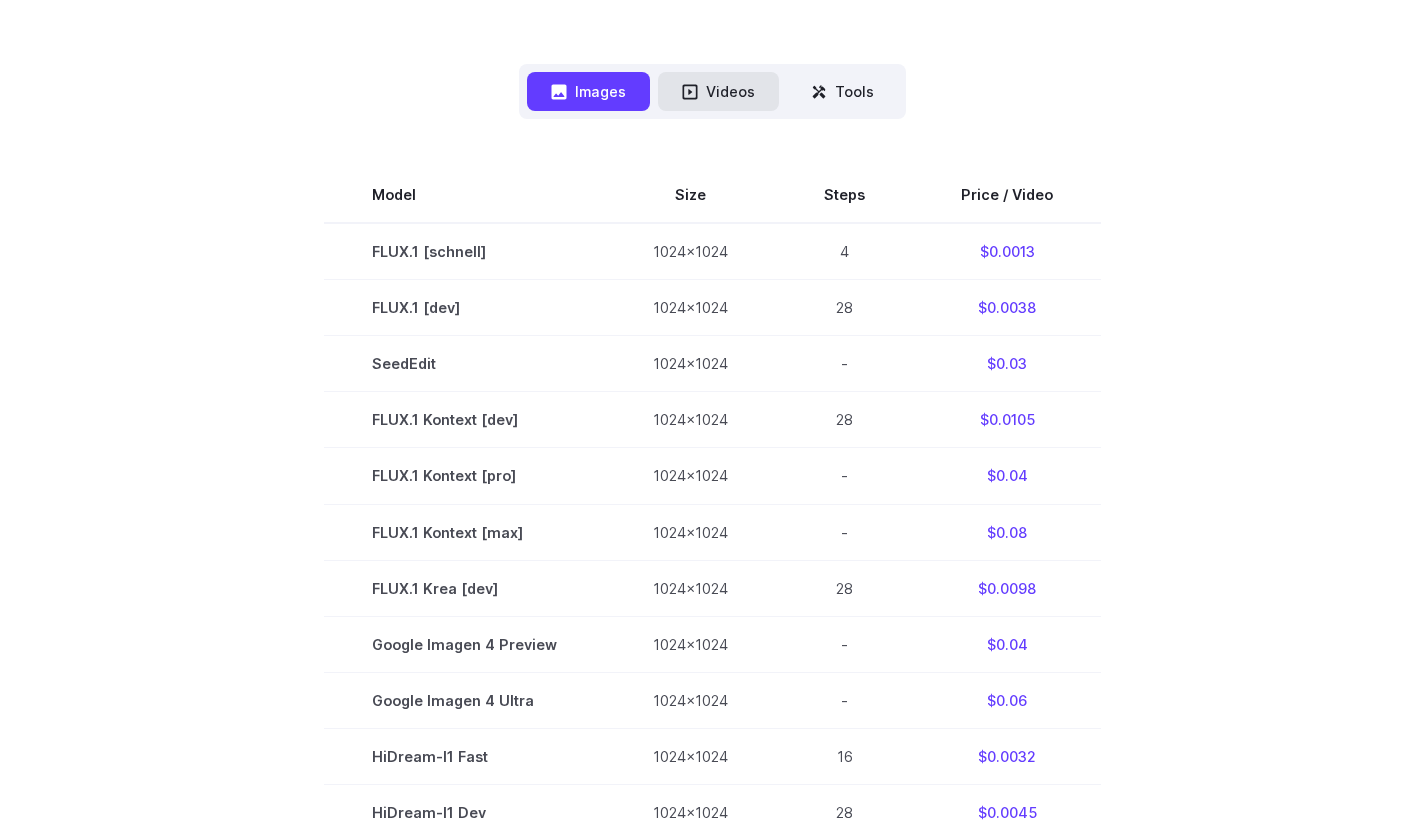 click on "Videos" at bounding box center (718, 91) 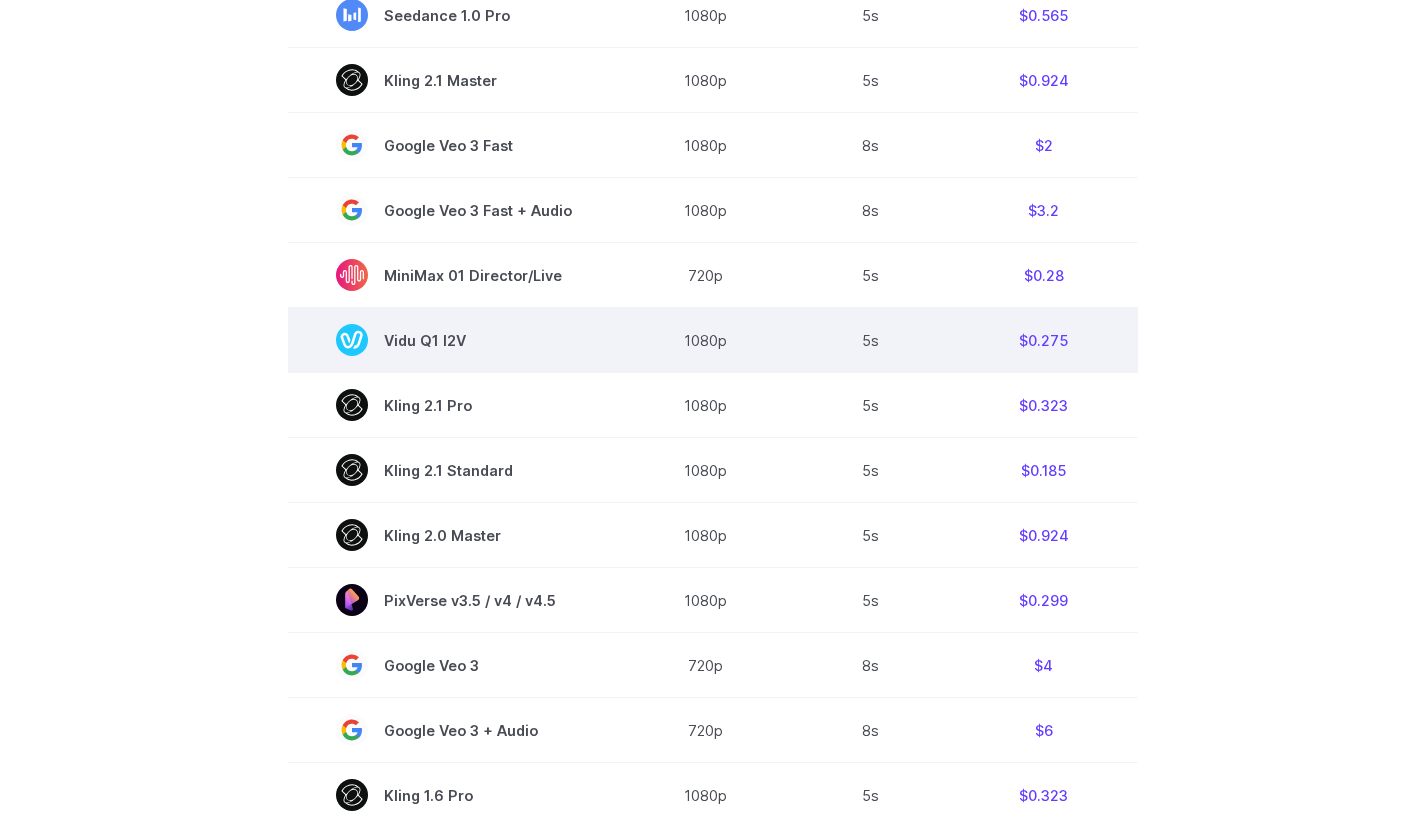 scroll, scrollTop: 513, scrollLeft: 0, axis: vertical 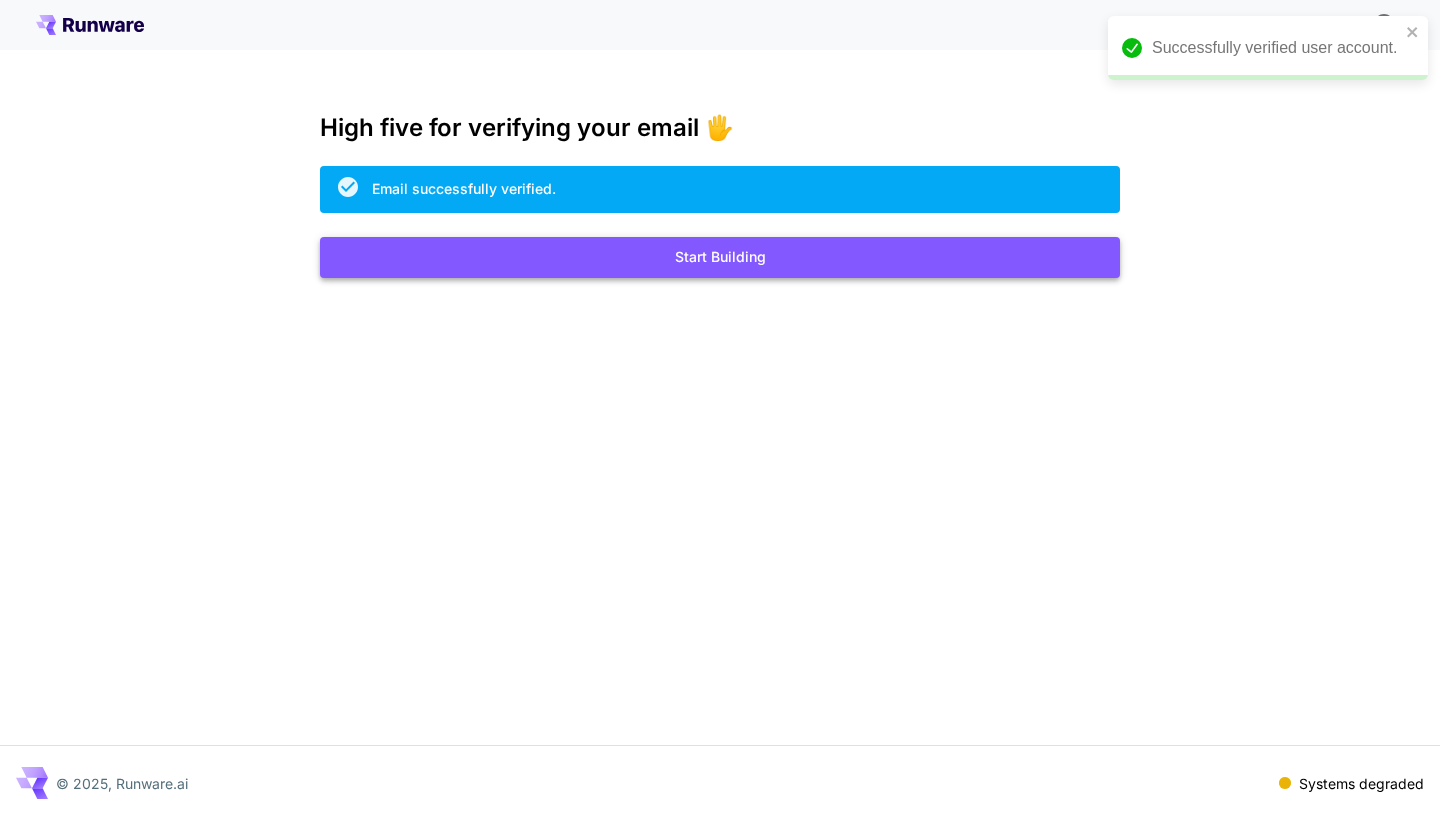 click on "Start Building" at bounding box center (720, 257) 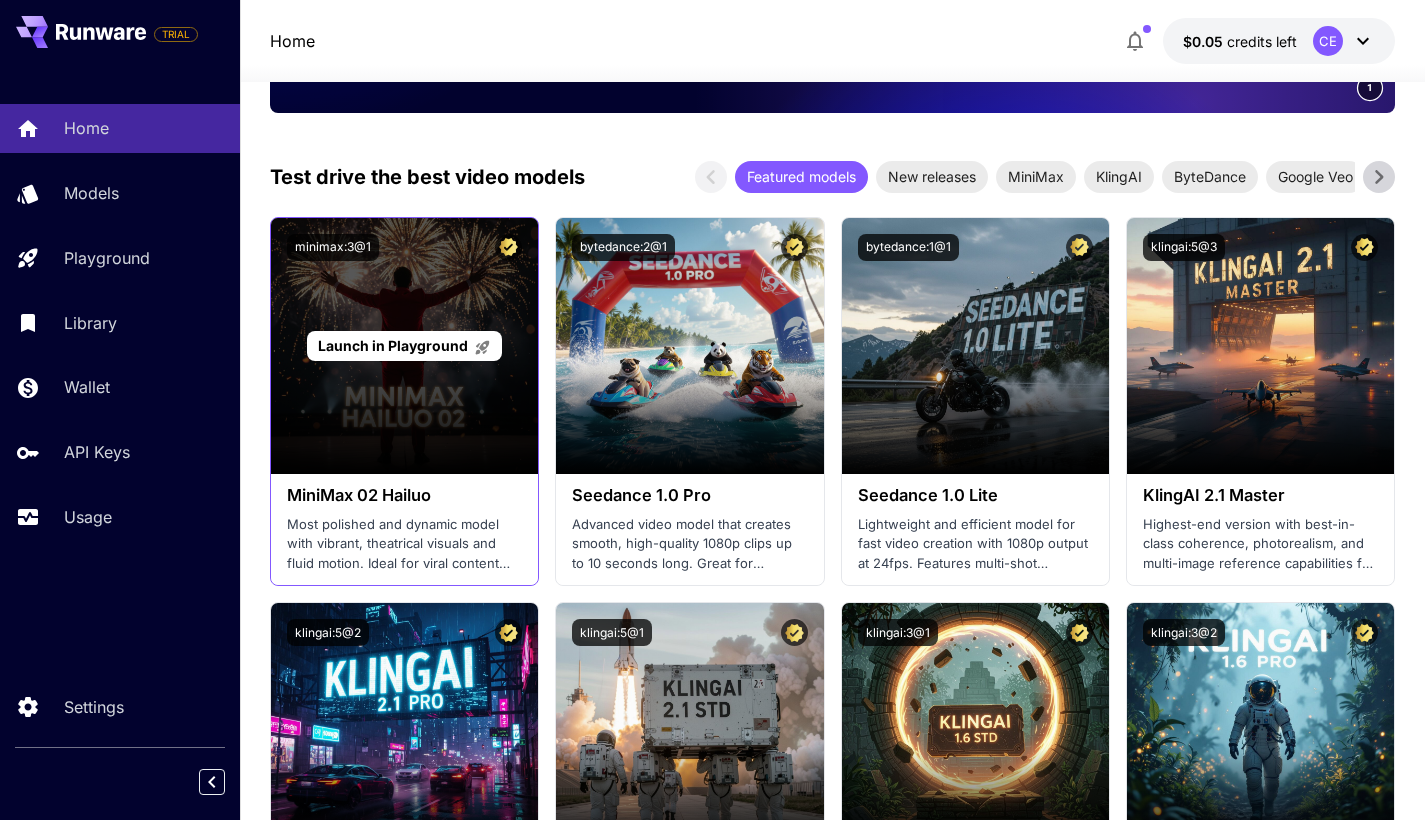 scroll, scrollTop: 0, scrollLeft: 0, axis: both 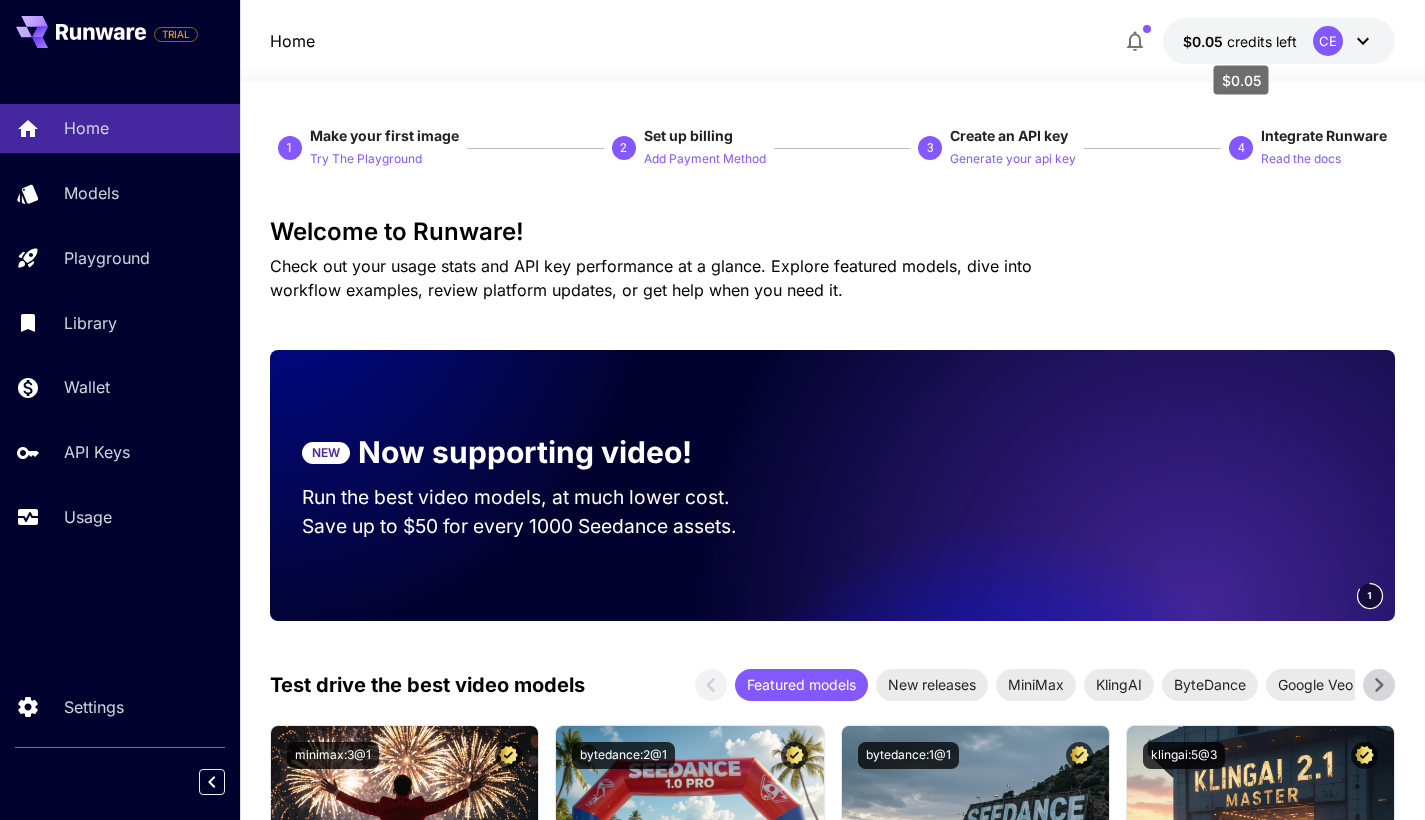 click on "credits left" at bounding box center (1262, 41) 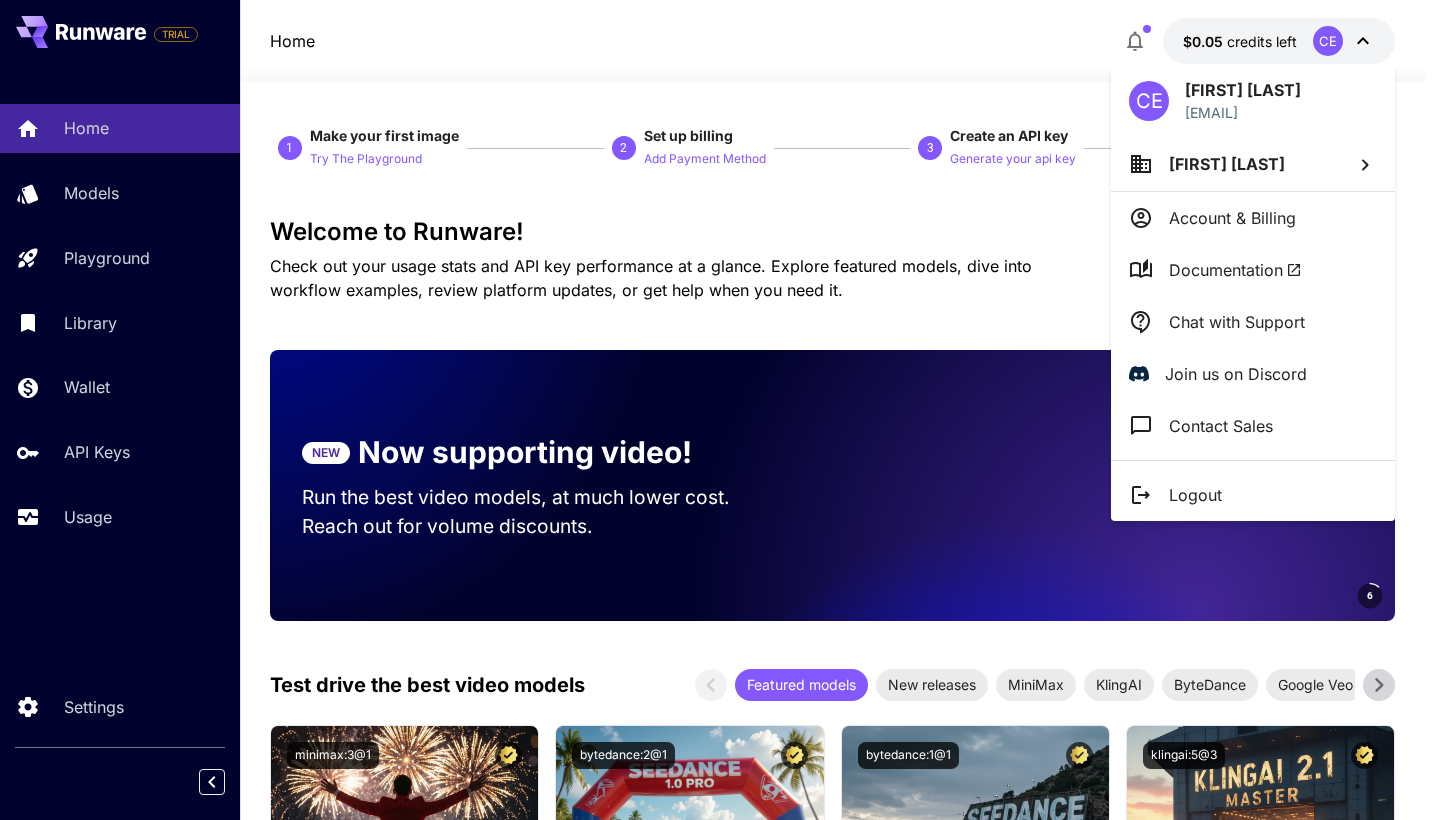 click at bounding box center [720, 410] 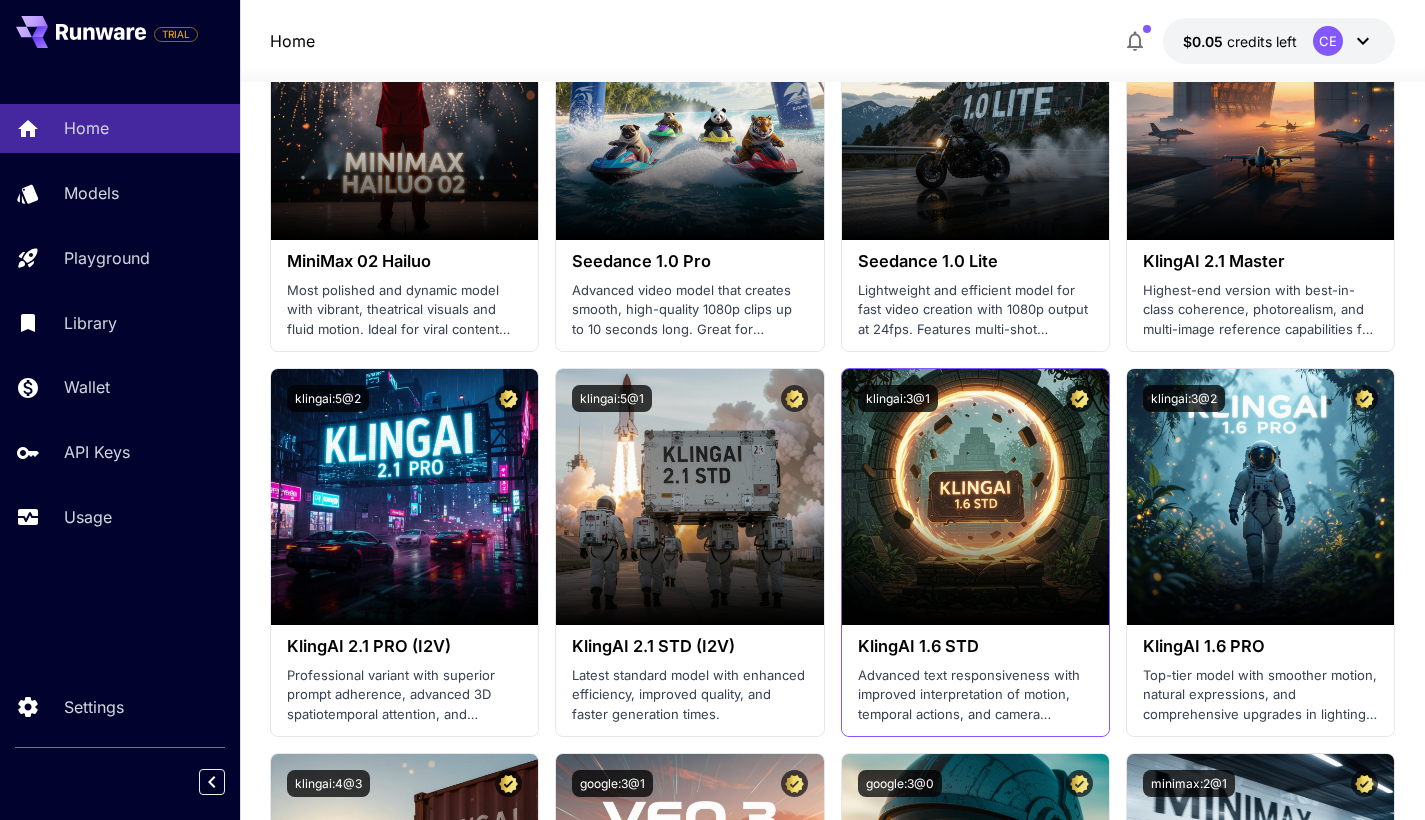 scroll, scrollTop: 610, scrollLeft: 0, axis: vertical 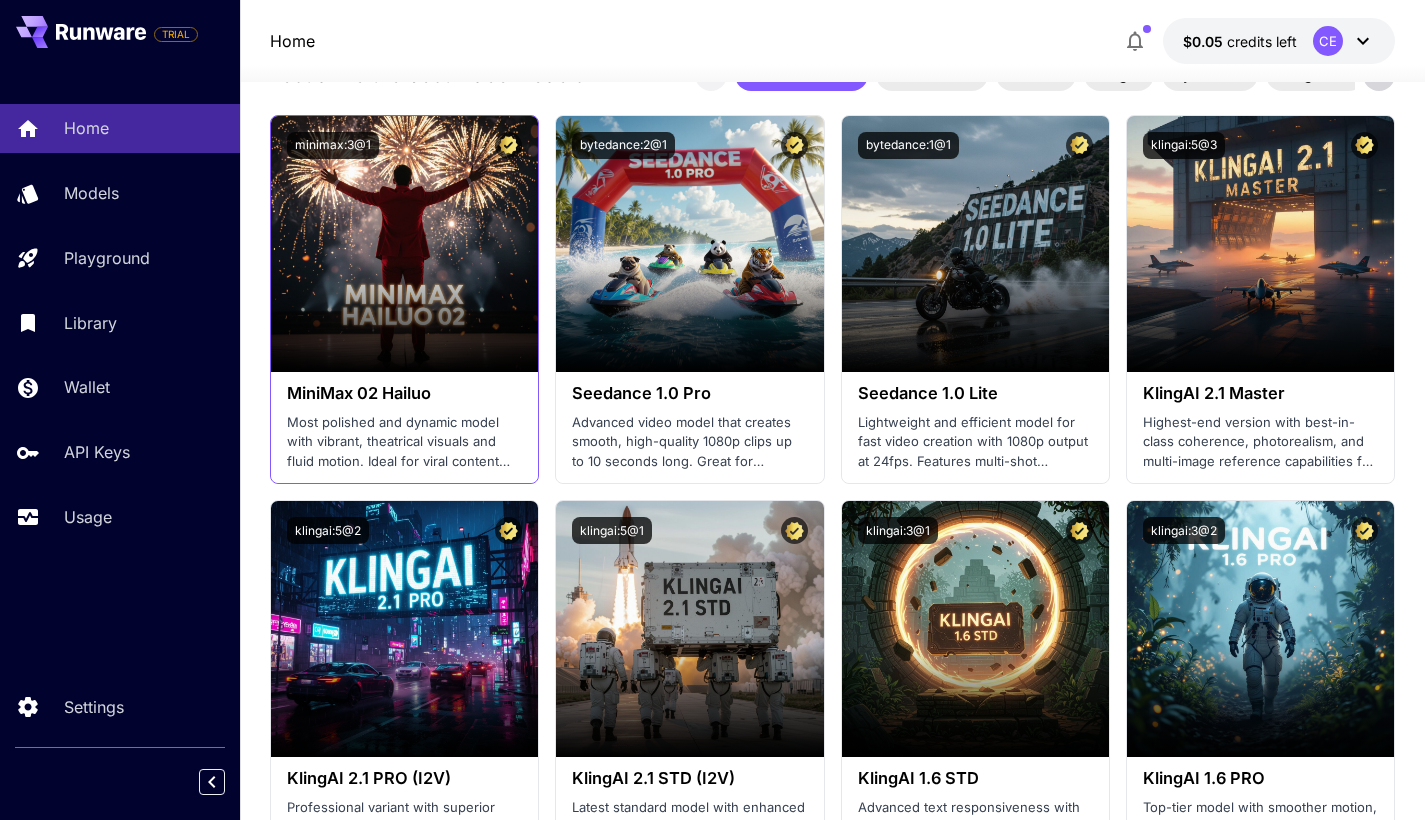 click on "MiniMax 02 Hailuo" at bounding box center (404, 393) 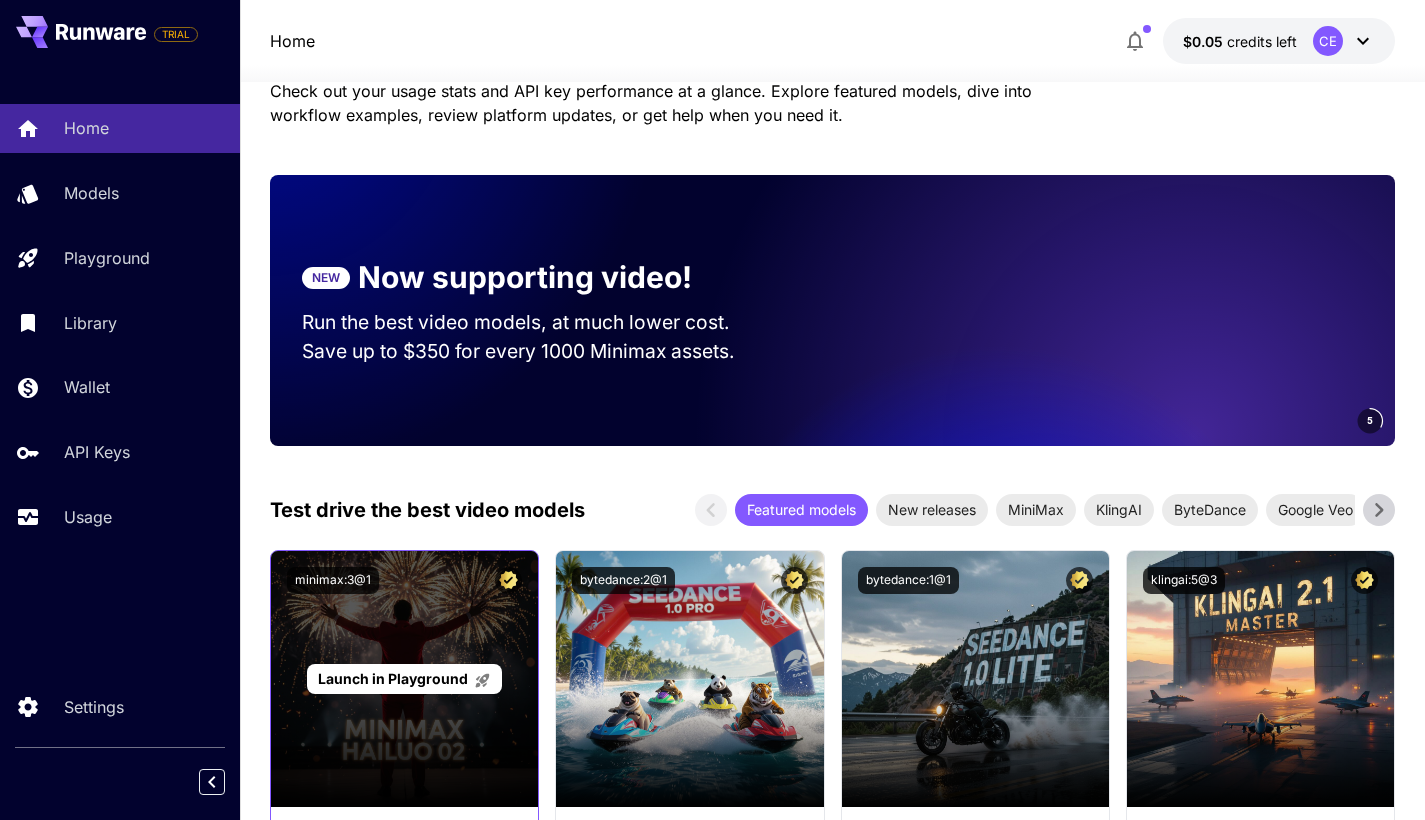 scroll, scrollTop: 307, scrollLeft: 0, axis: vertical 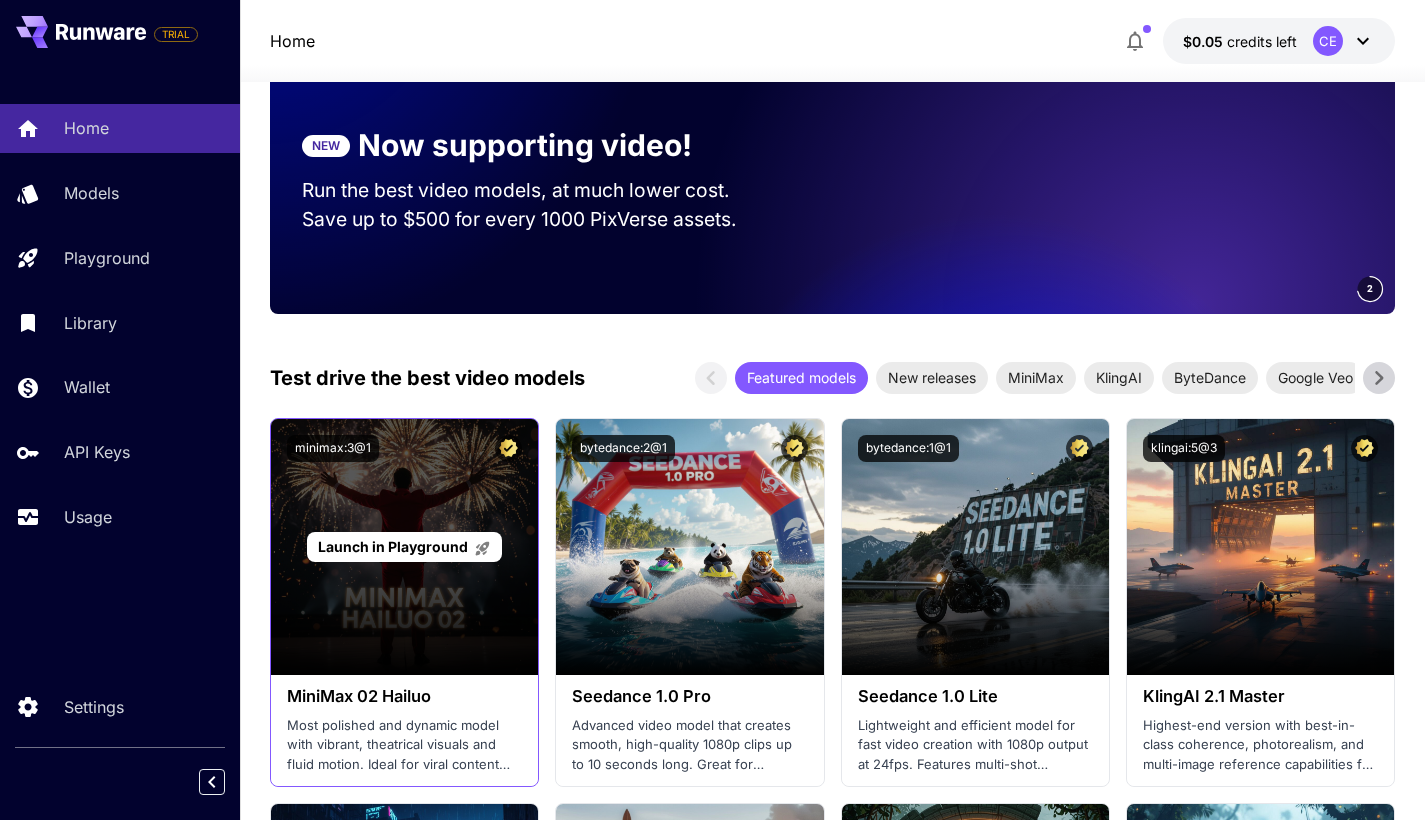 click on "Launch in Playground" at bounding box center [393, 546] 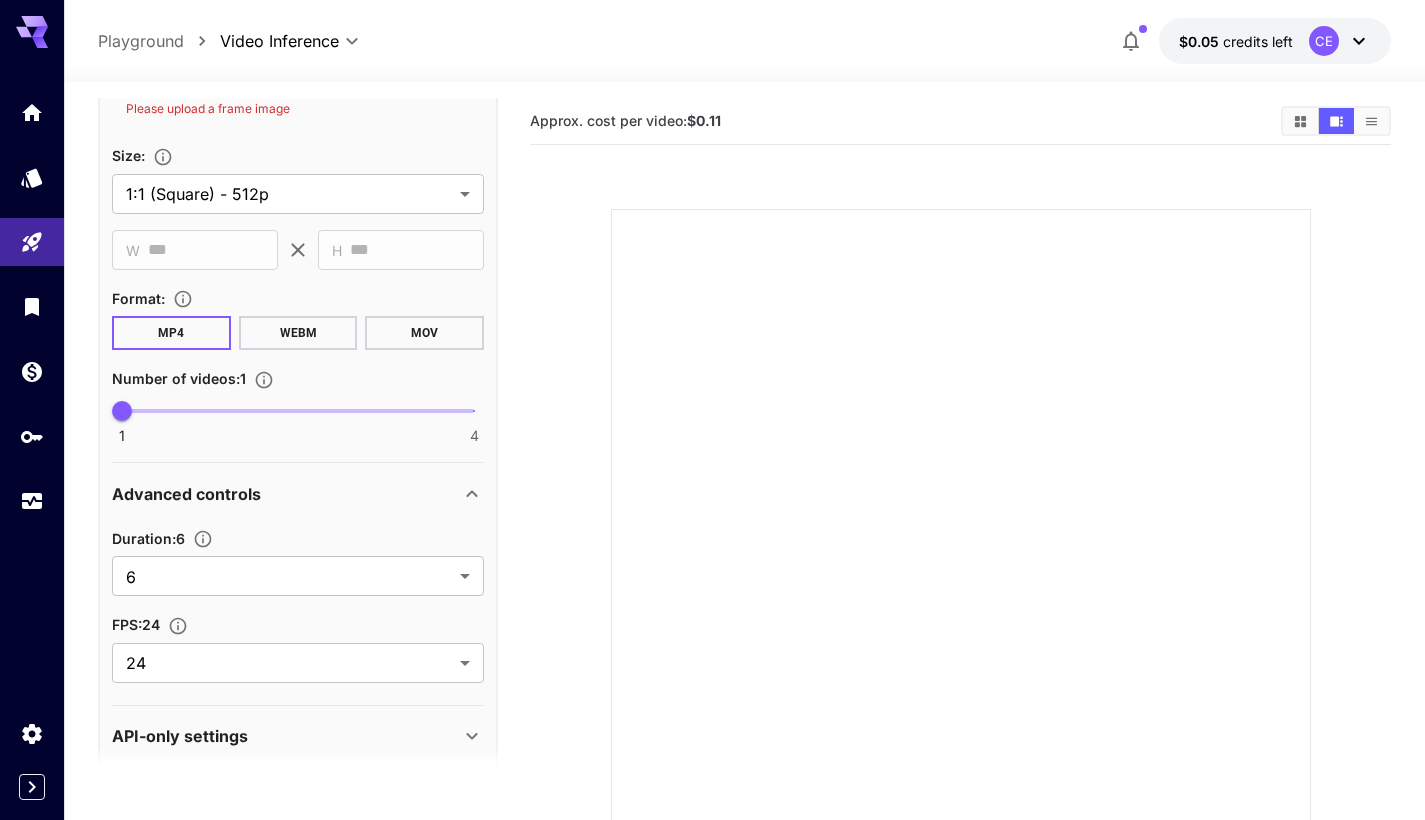 scroll, scrollTop: 710, scrollLeft: 0, axis: vertical 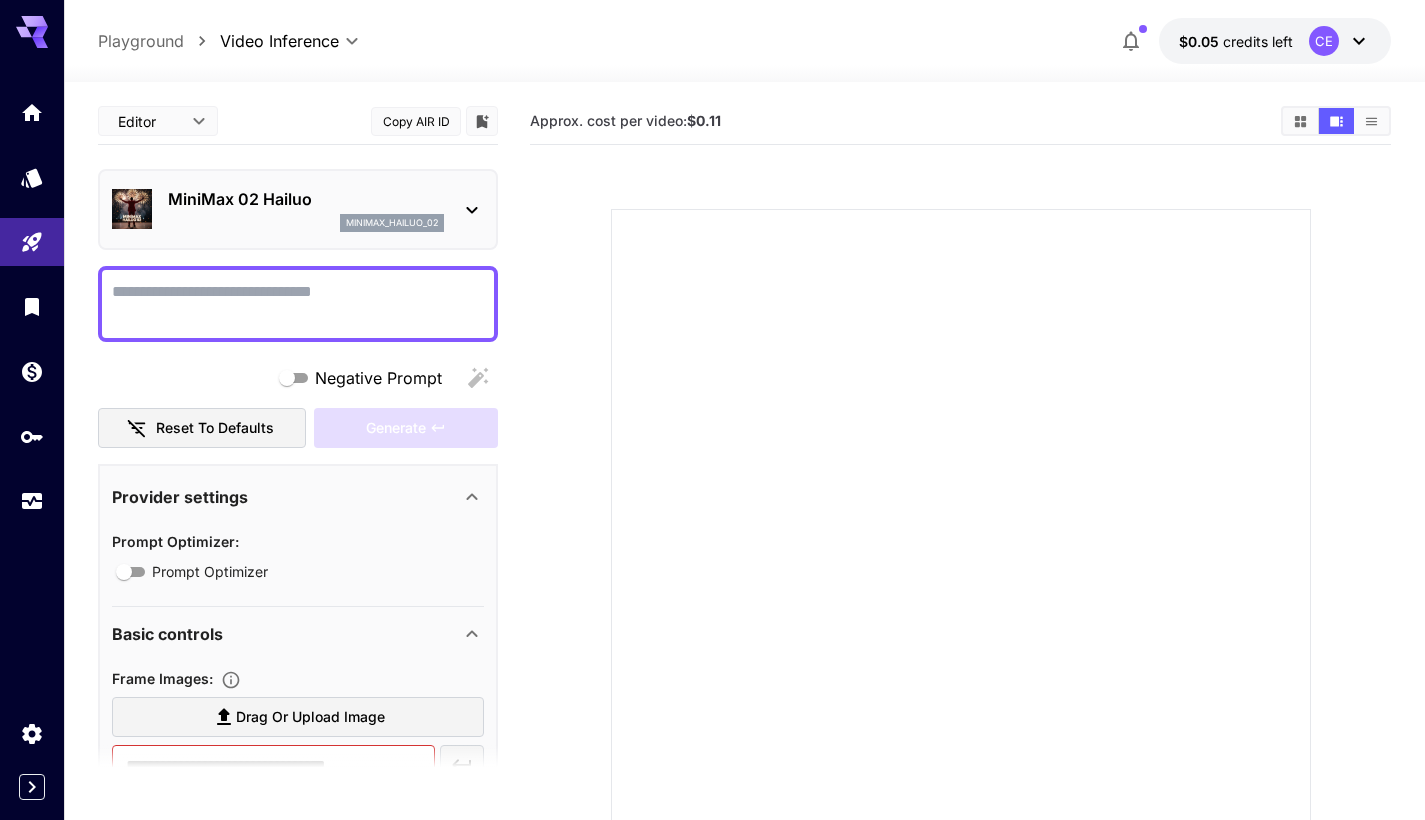 click on "Playground" at bounding box center [141, 41] 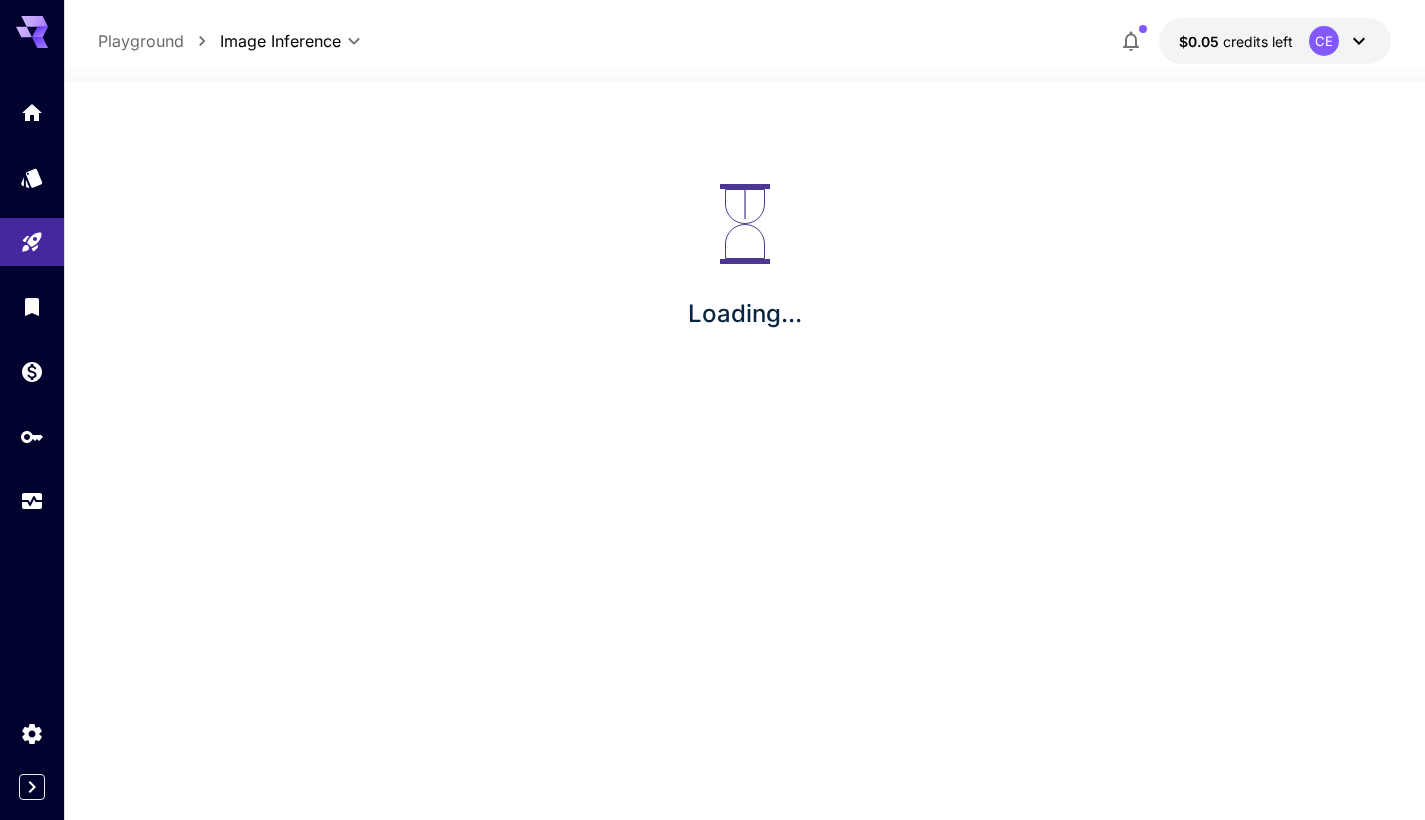 type on "**********" 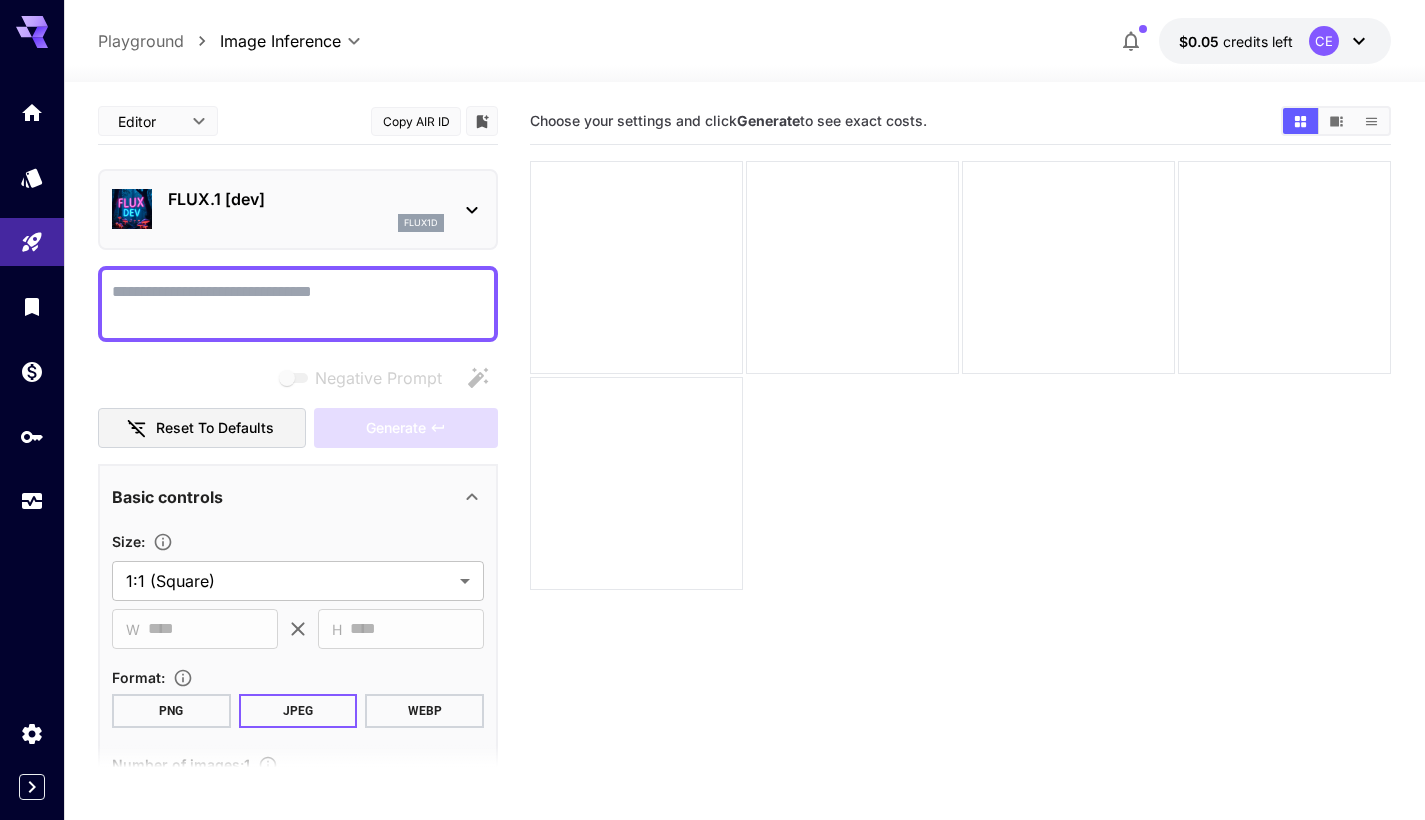 click on "Playground" at bounding box center (141, 41) 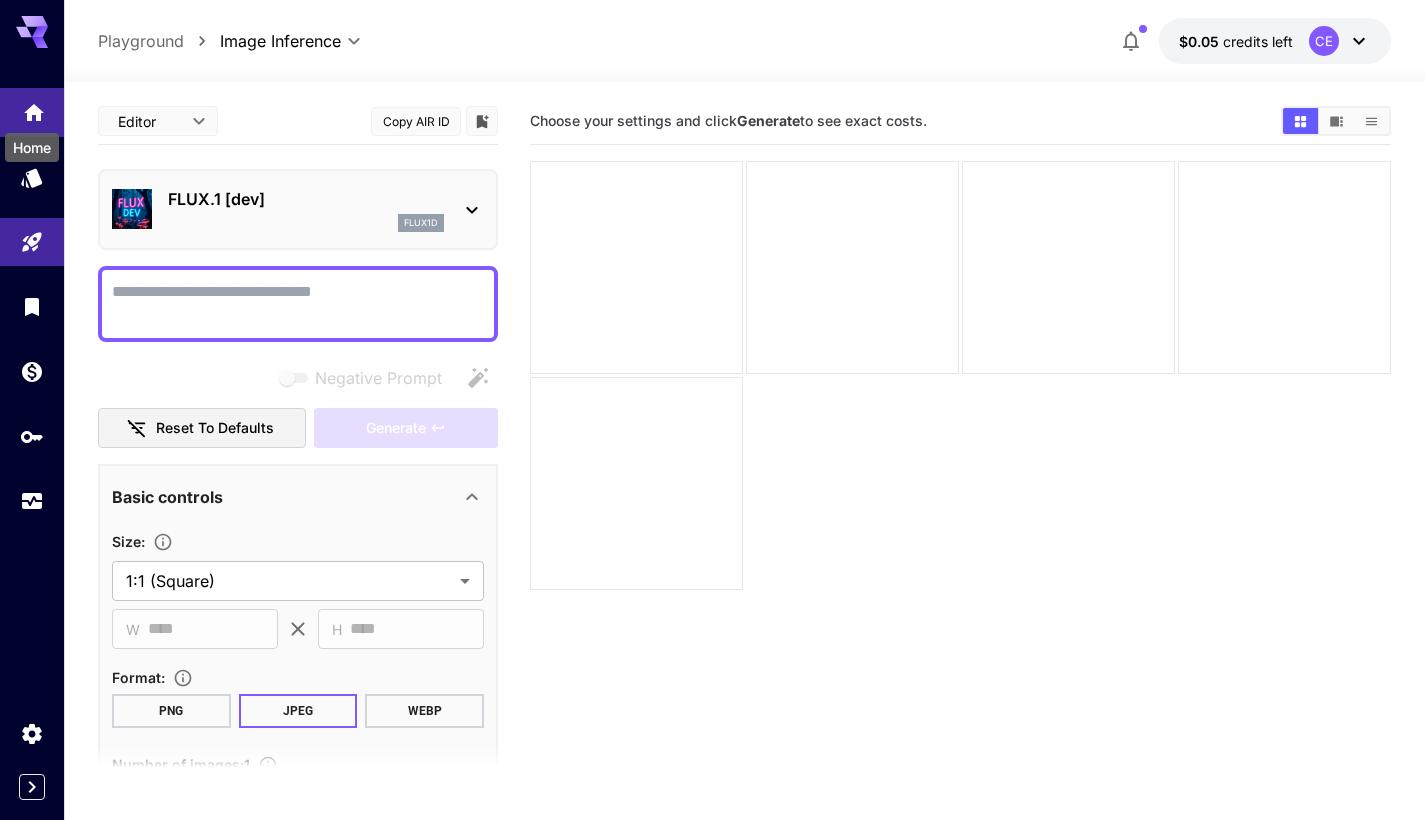click 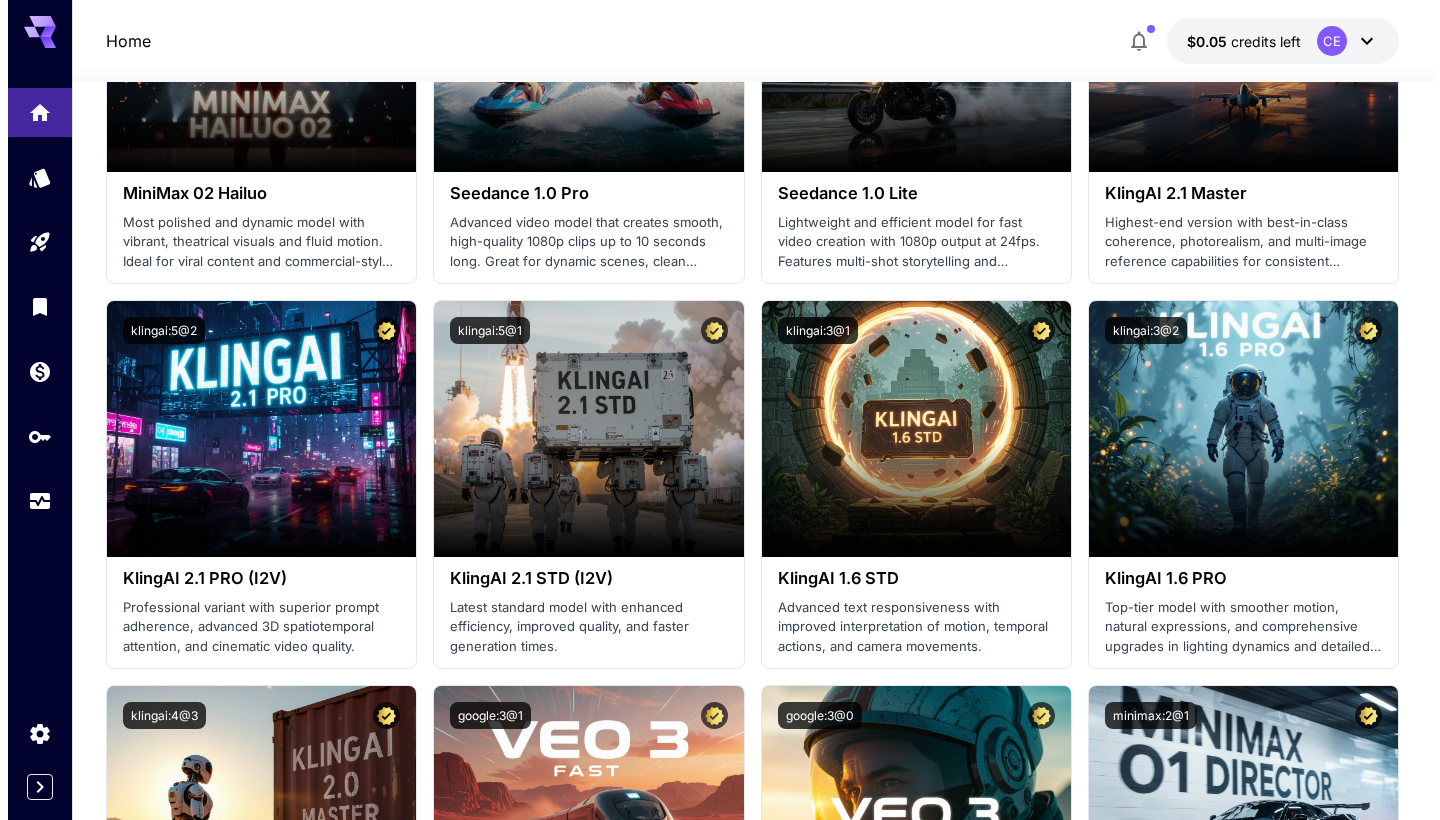 scroll, scrollTop: 0, scrollLeft: 0, axis: both 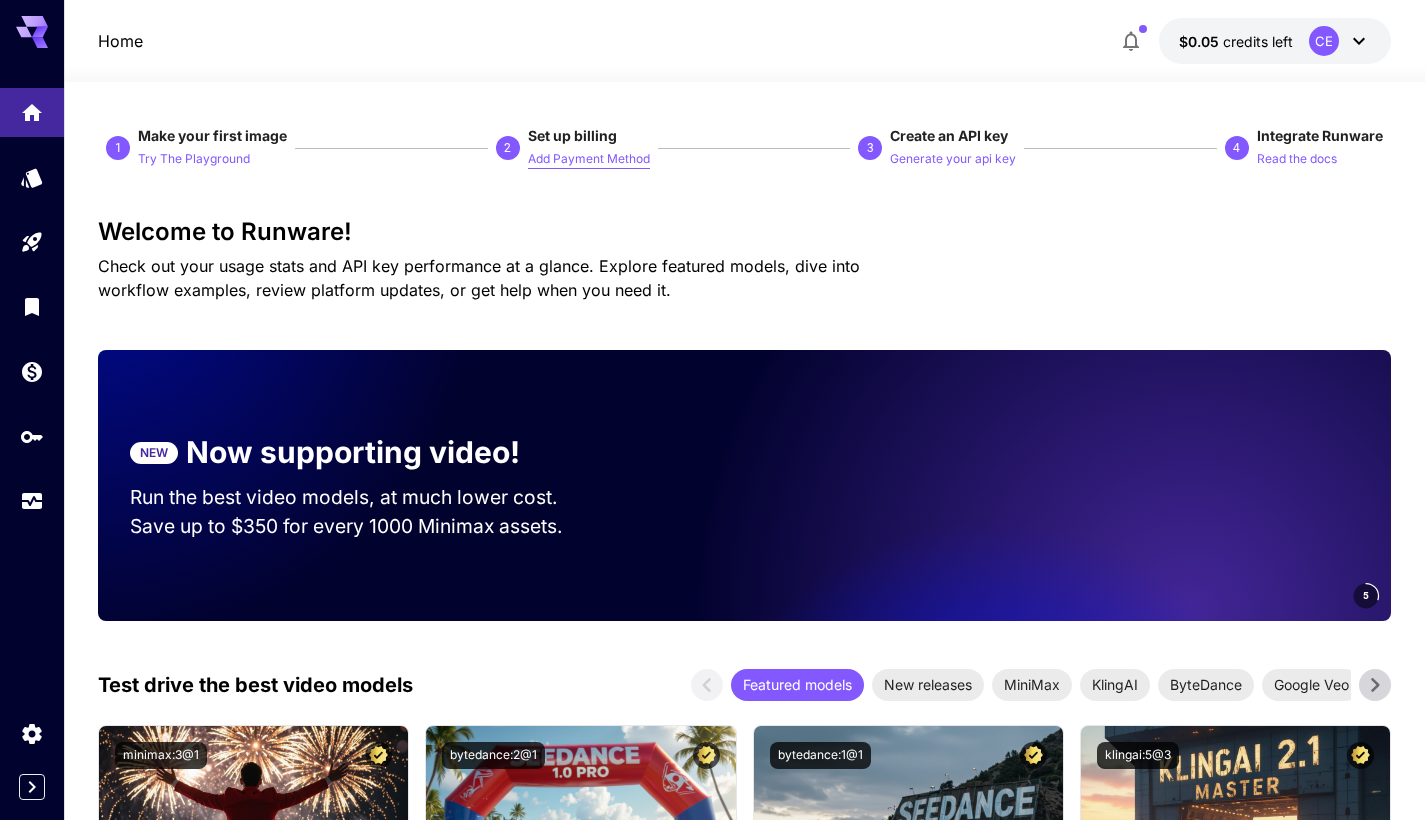 click on "Add Payment Method" at bounding box center [589, 159] 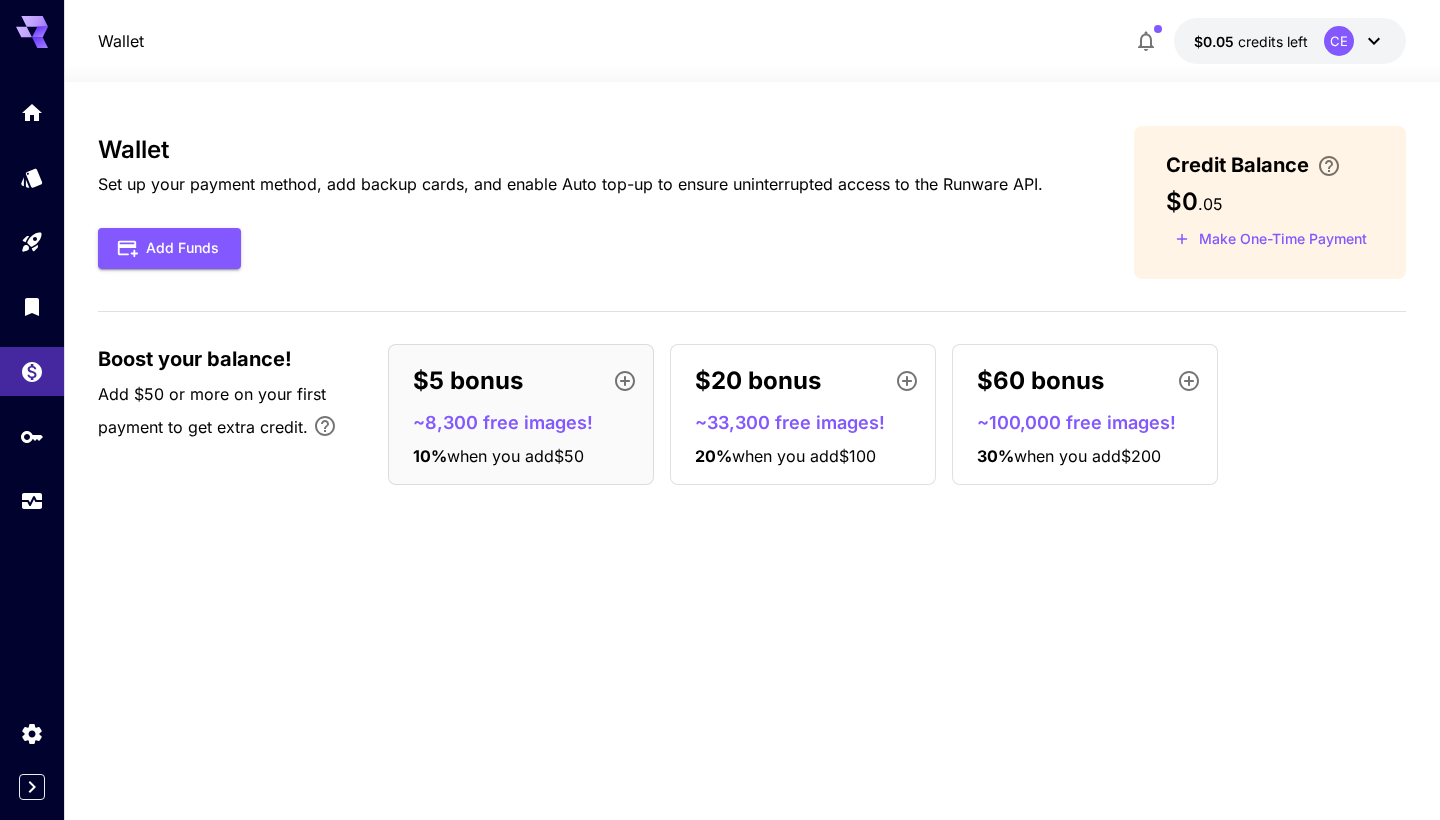 click 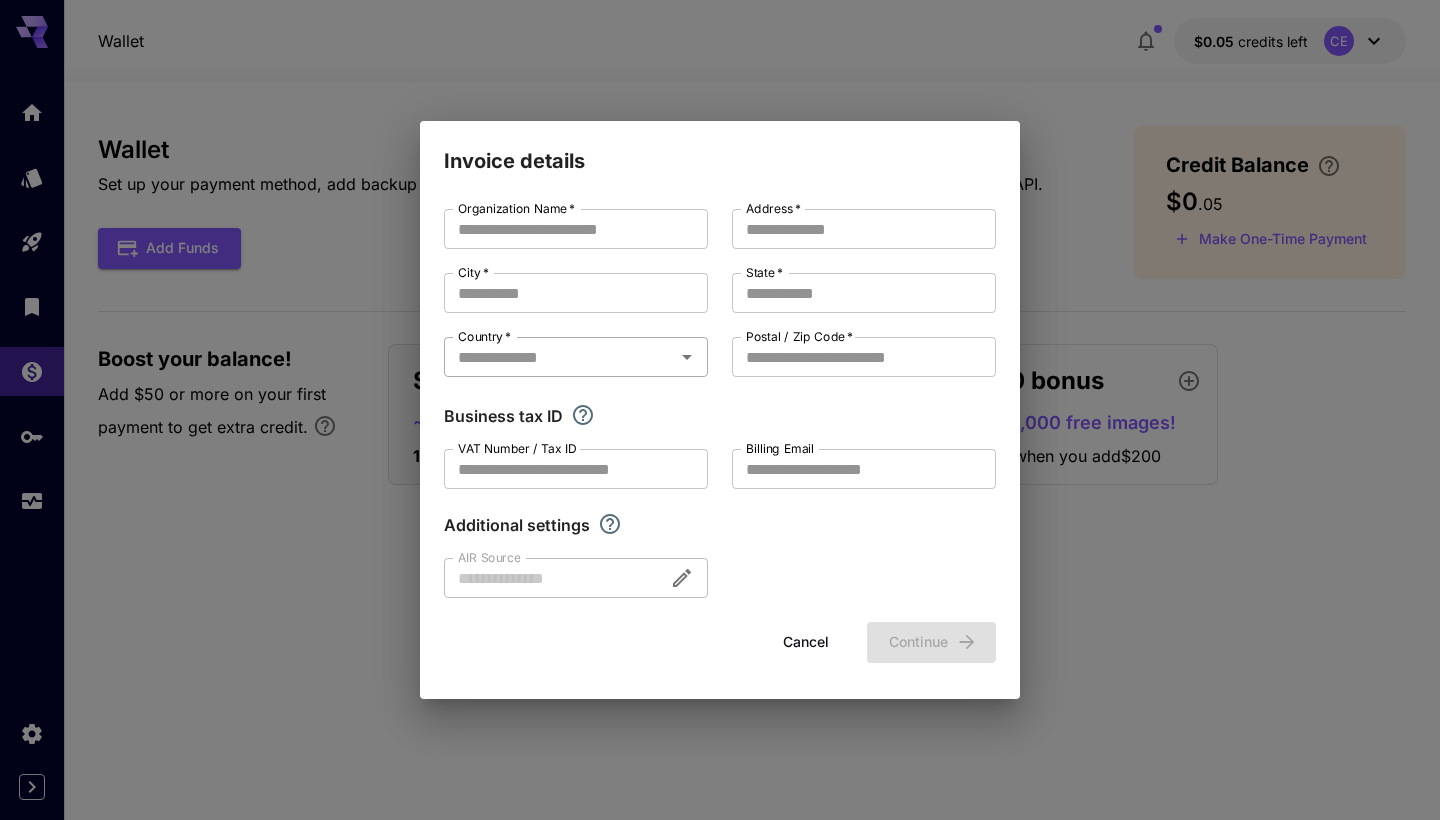 type on "**********" 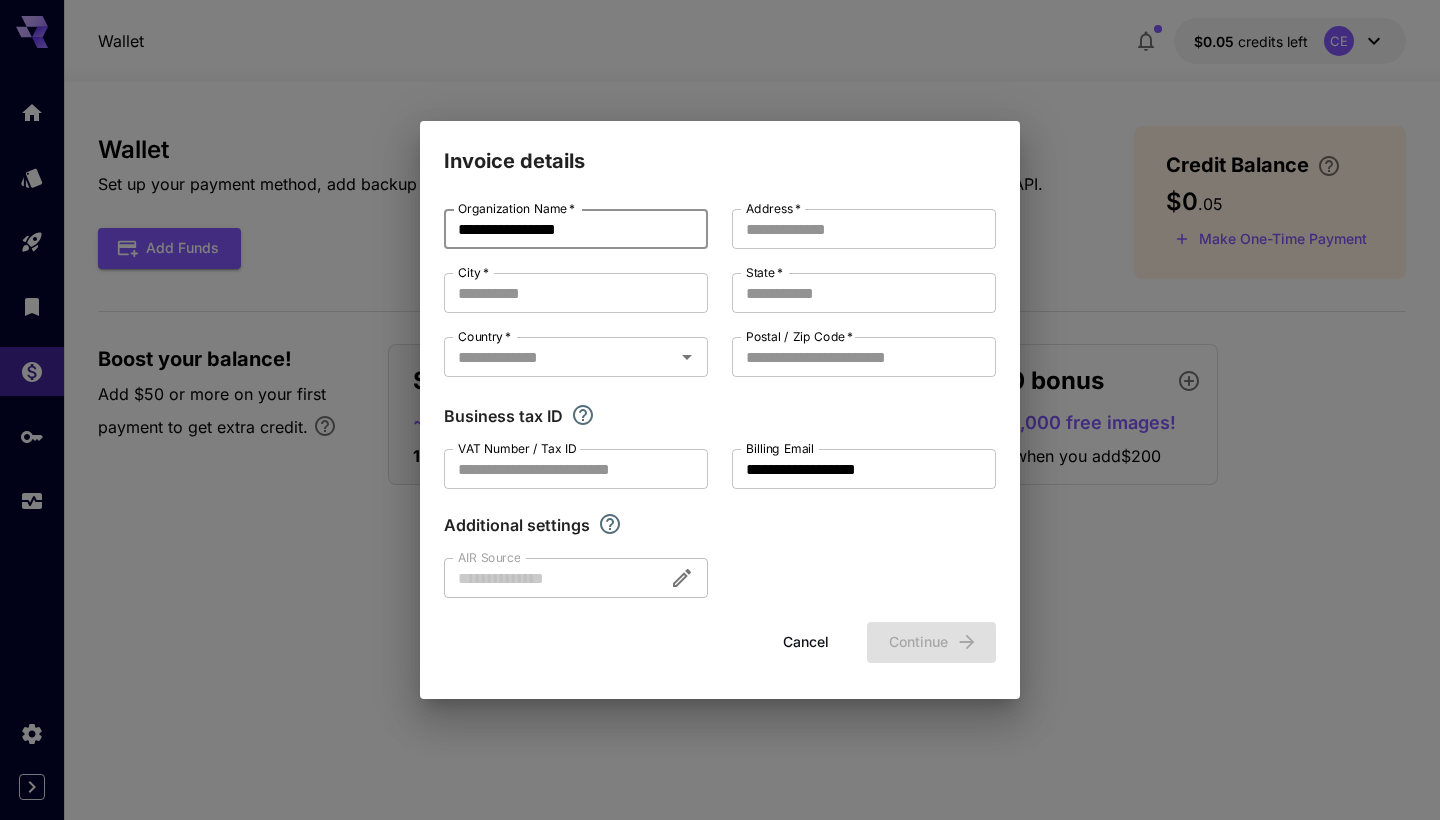 drag, startPoint x: 612, startPoint y: 223, endPoint x: 402, endPoint y: 221, distance: 210.00952 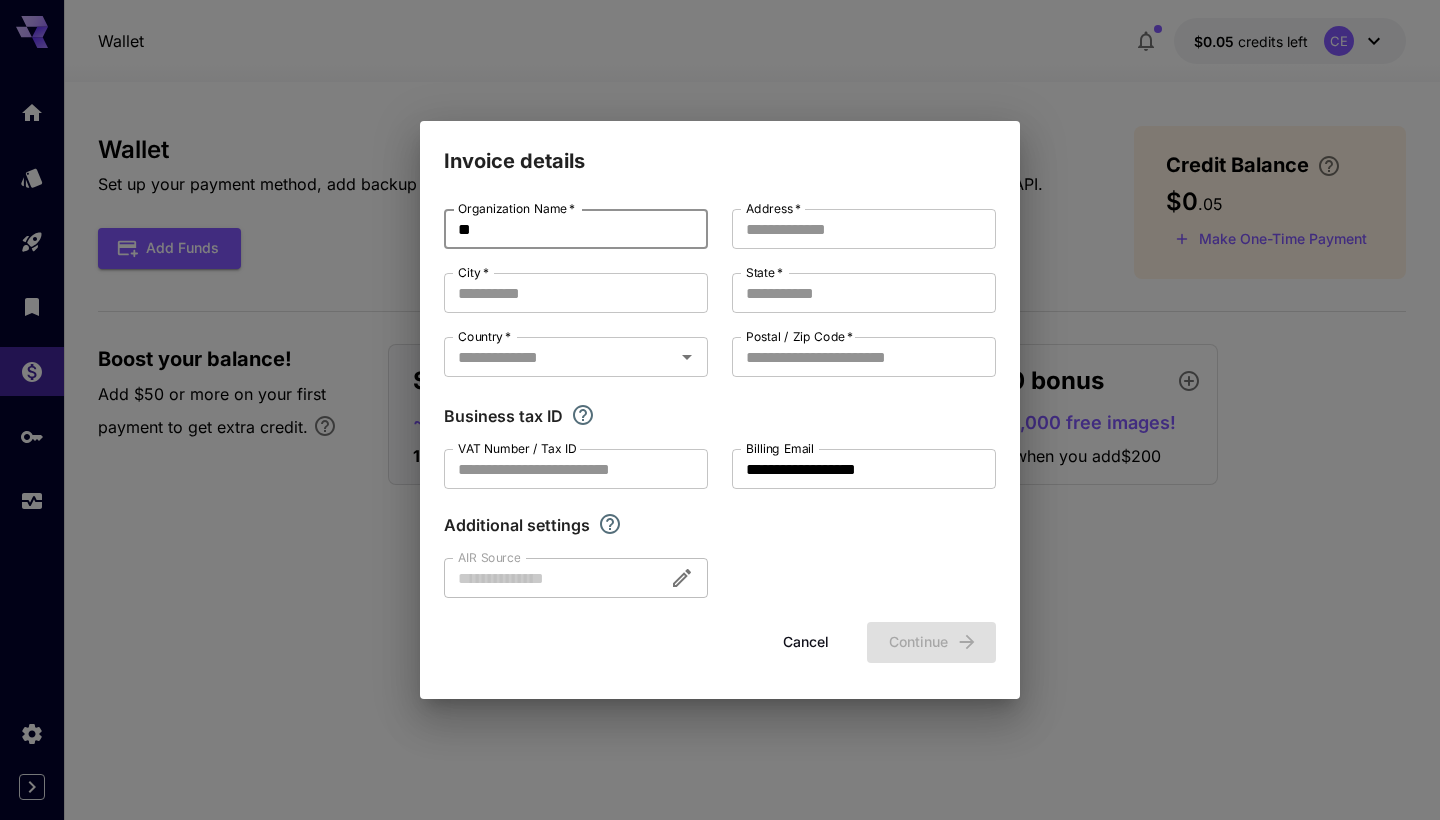type on "**" 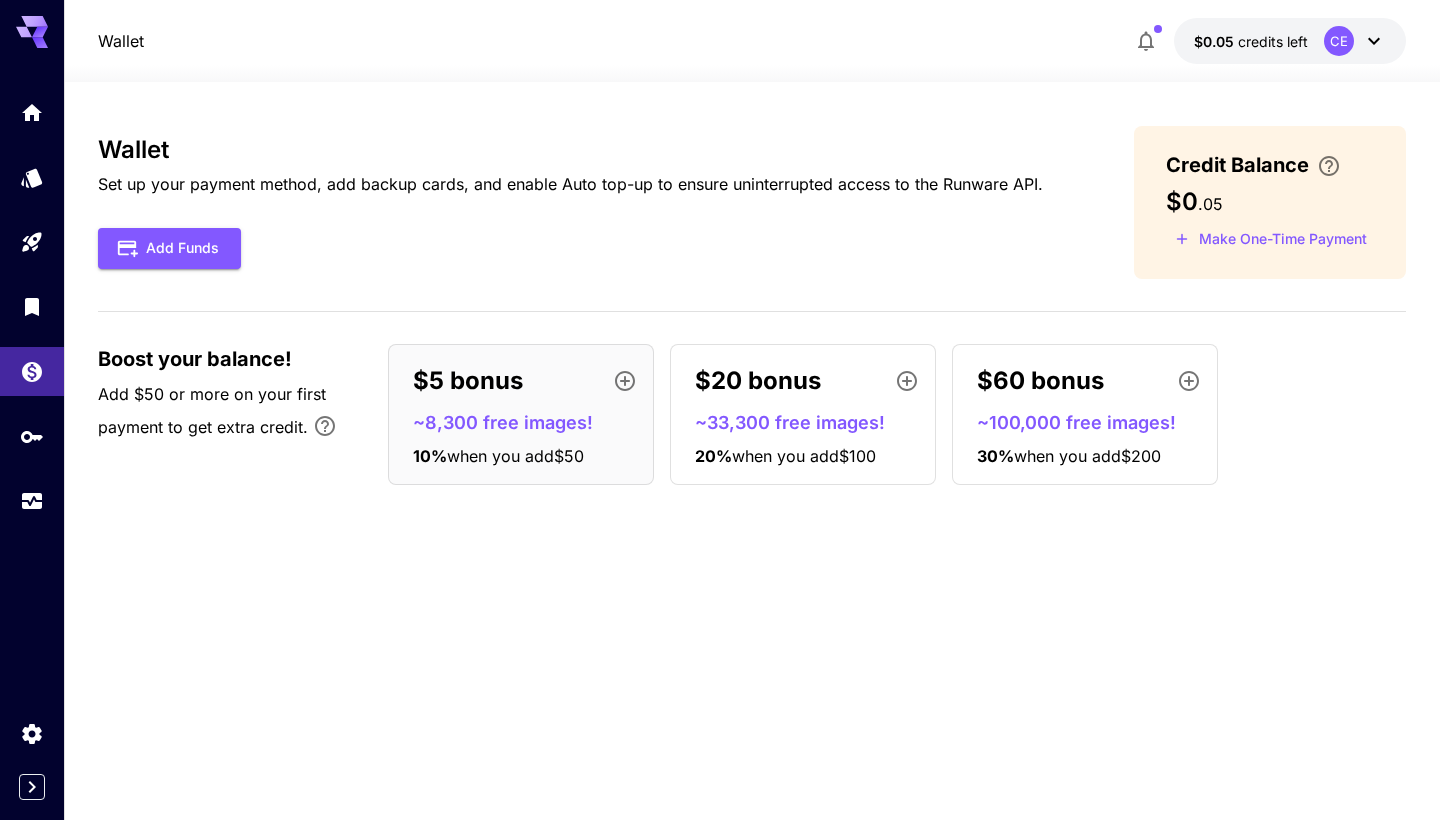click on "$5 bonus" at bounding box center (468, 381) 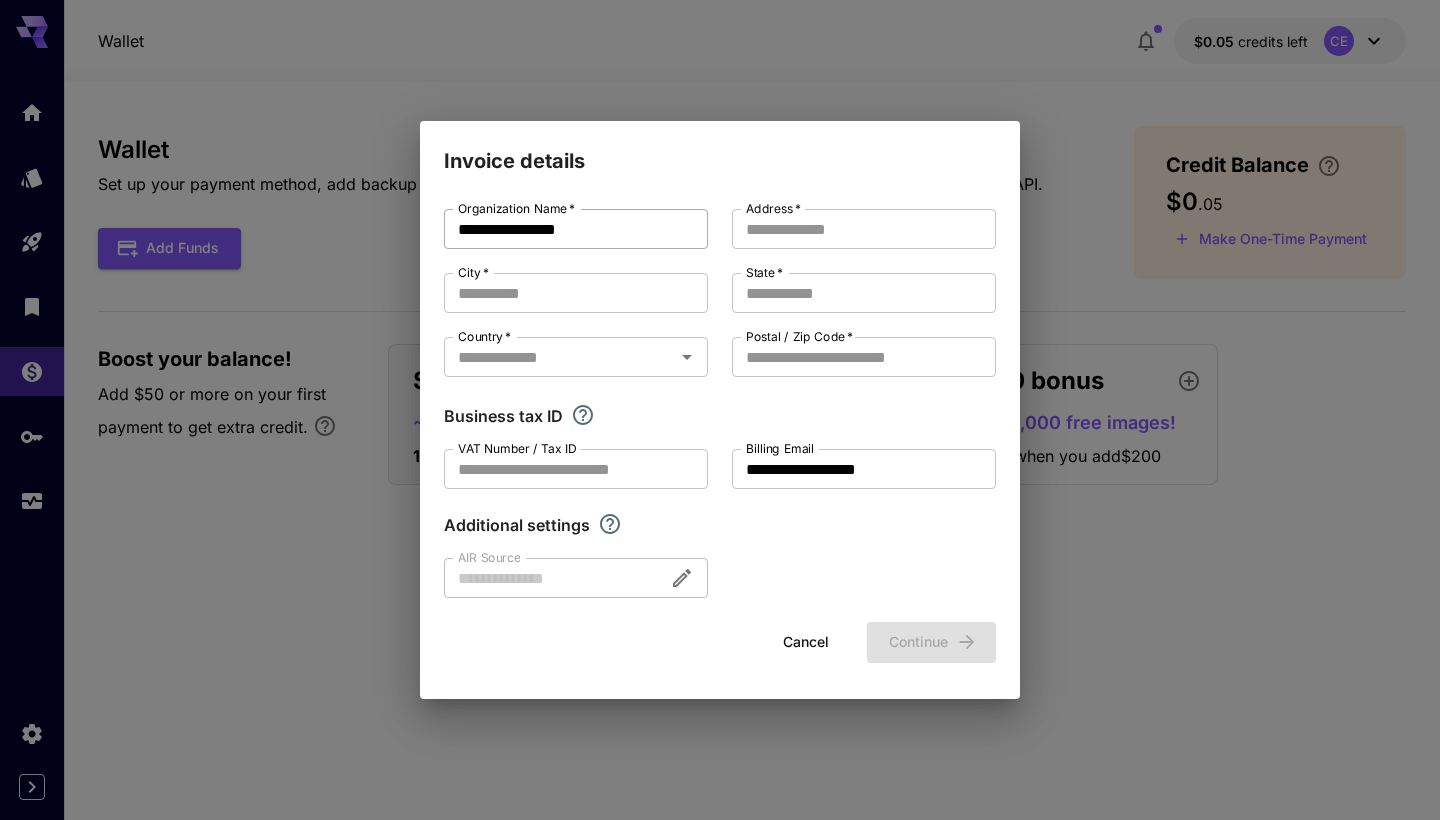 drag, startPoint x: 579, startPoint y: 216, endPoint x: 597, endPoint y: 223, distance: 19.313208 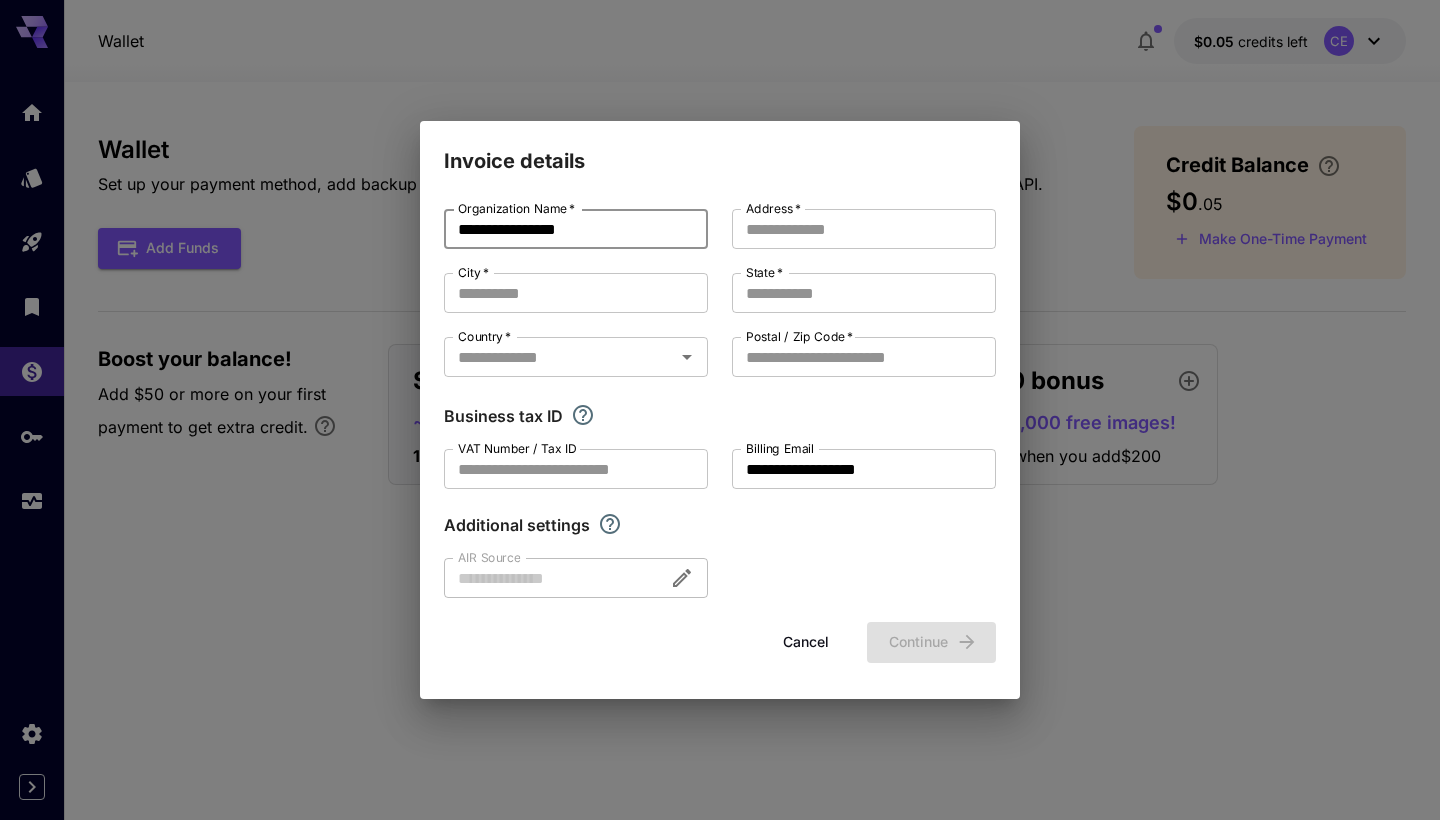 drag, startPoint x: 618, startPoint y: 235, endPoint x: 340, endPoint y: 204, distance: 279.72308 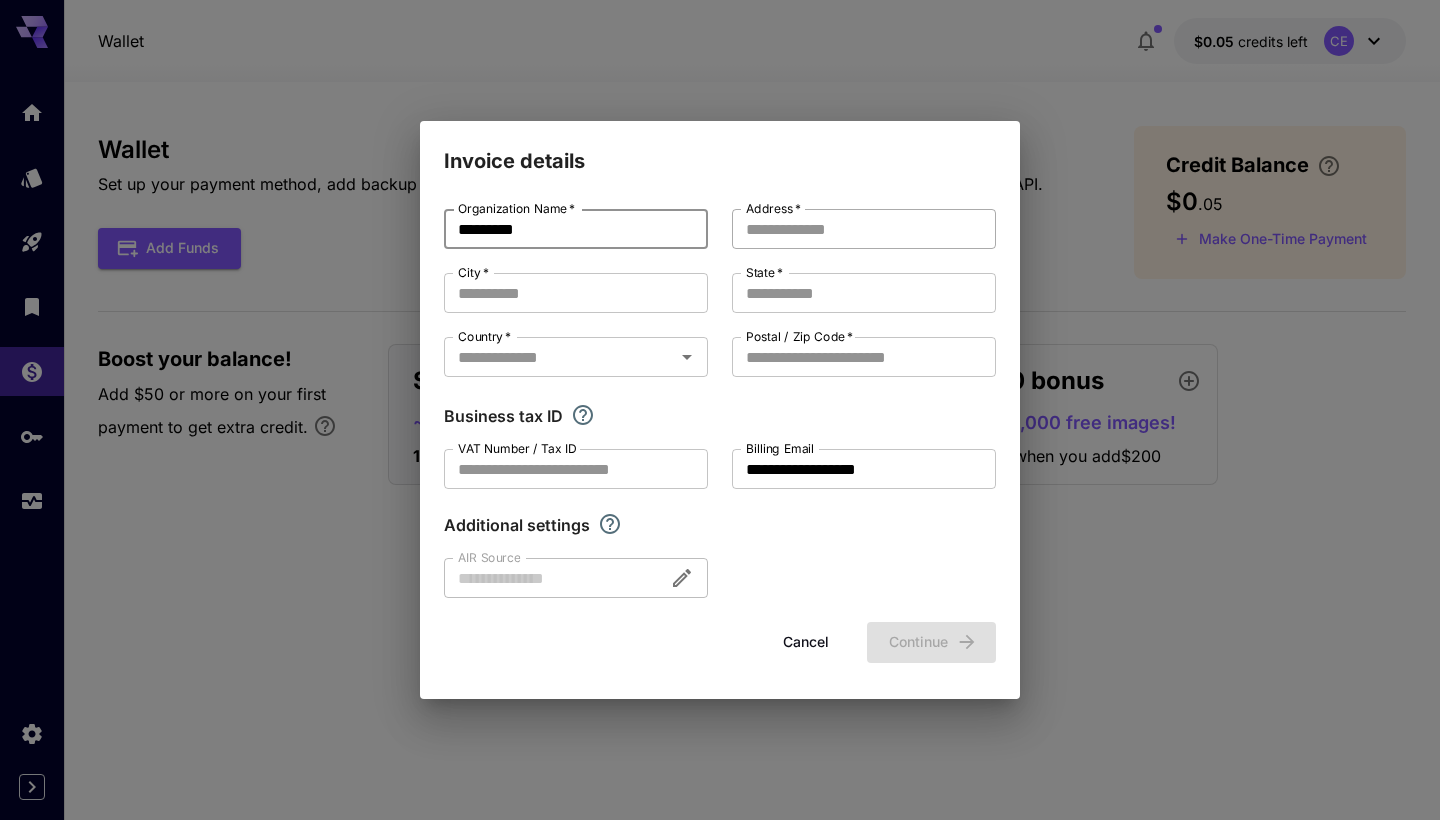 type on "*********" 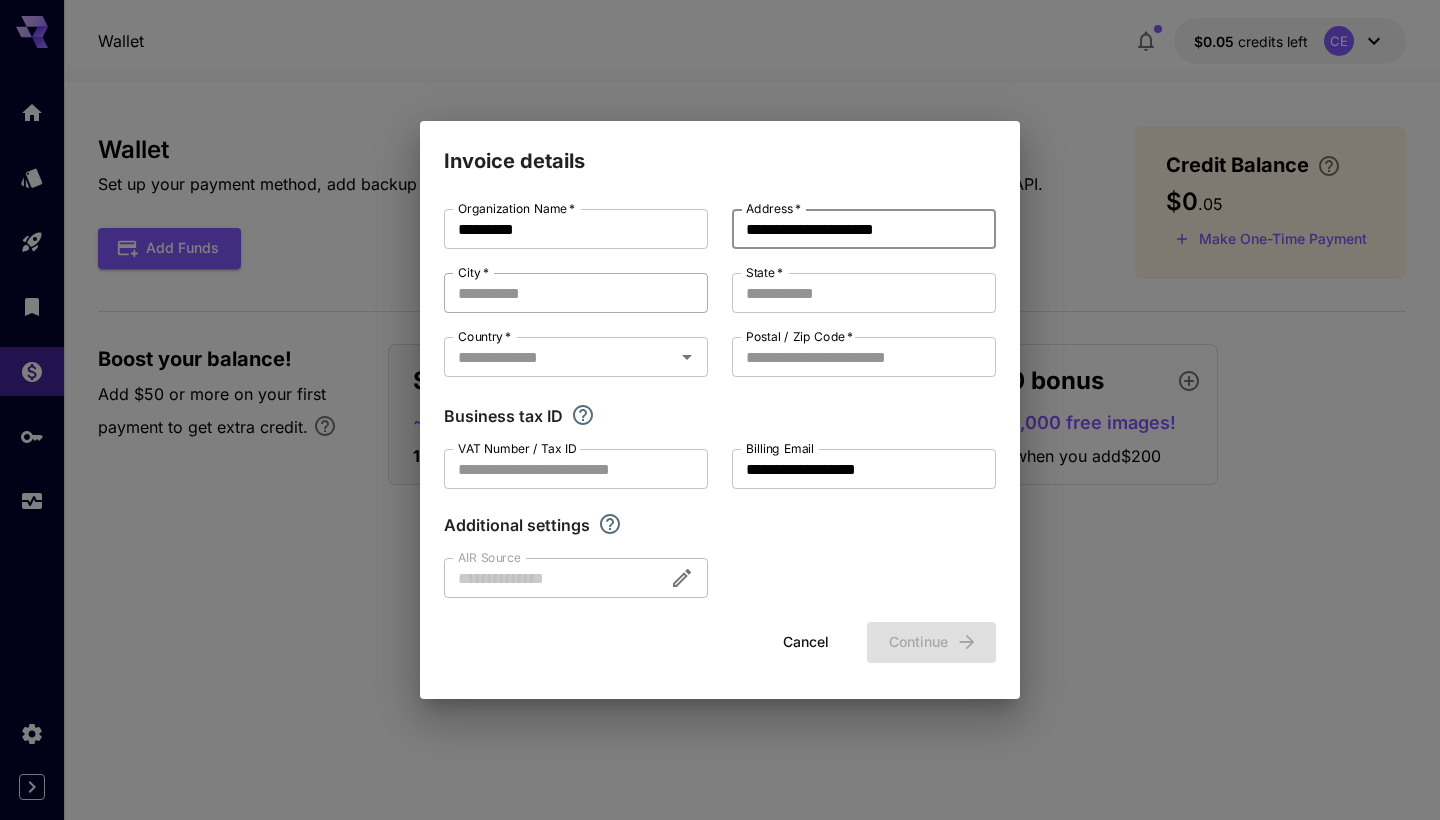 type on "**********" 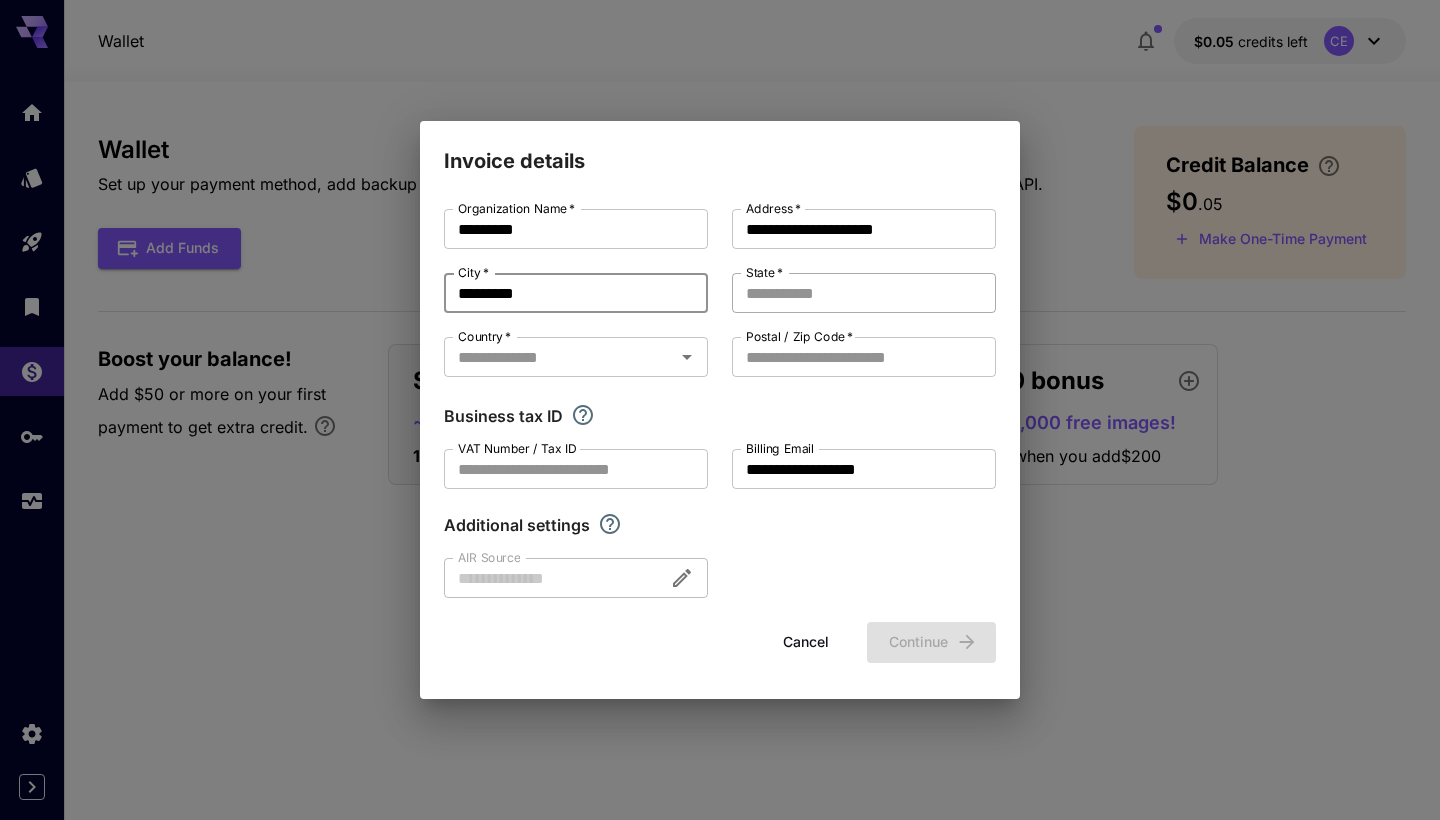 type on "*********" 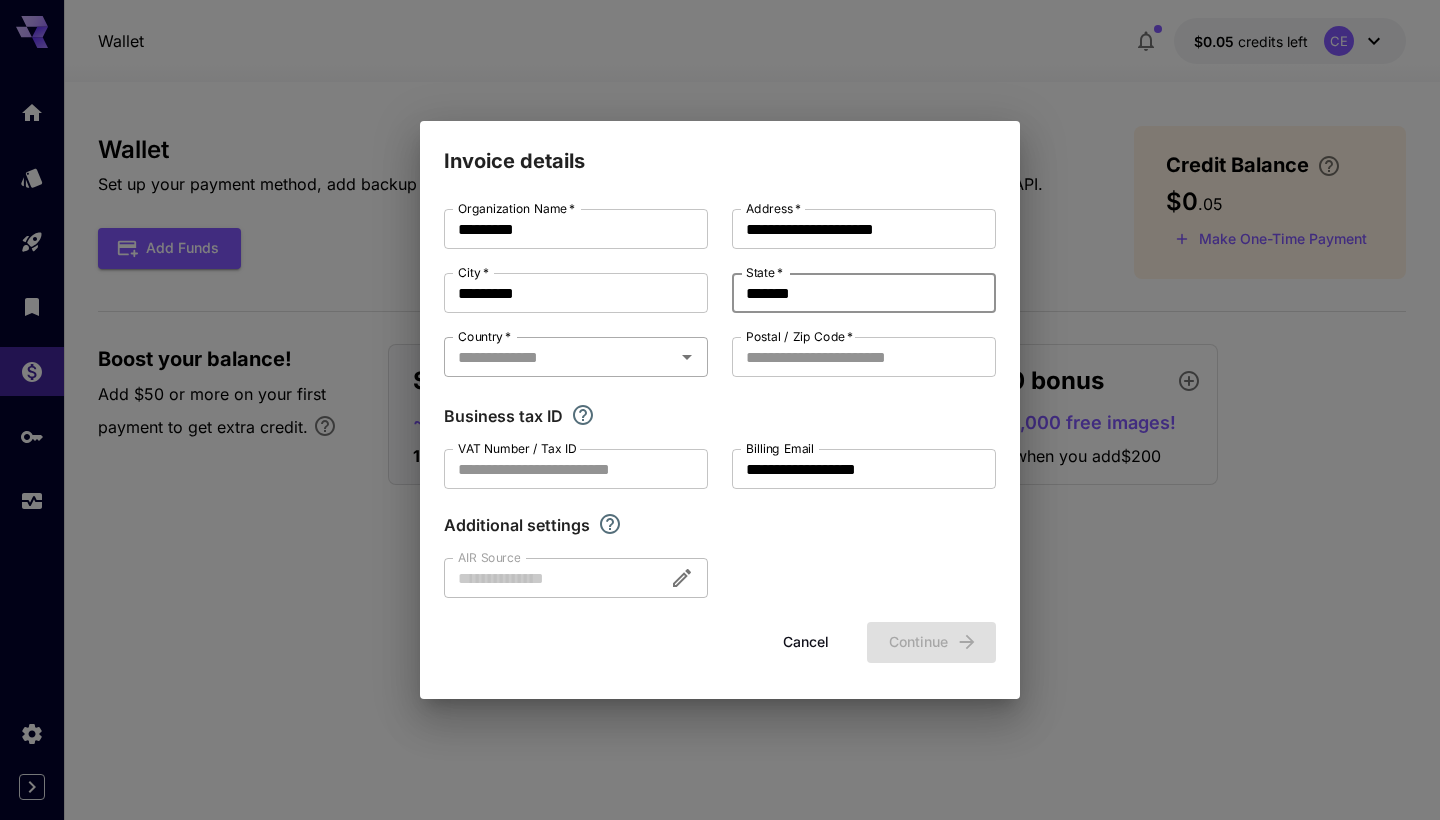 type on "*******" 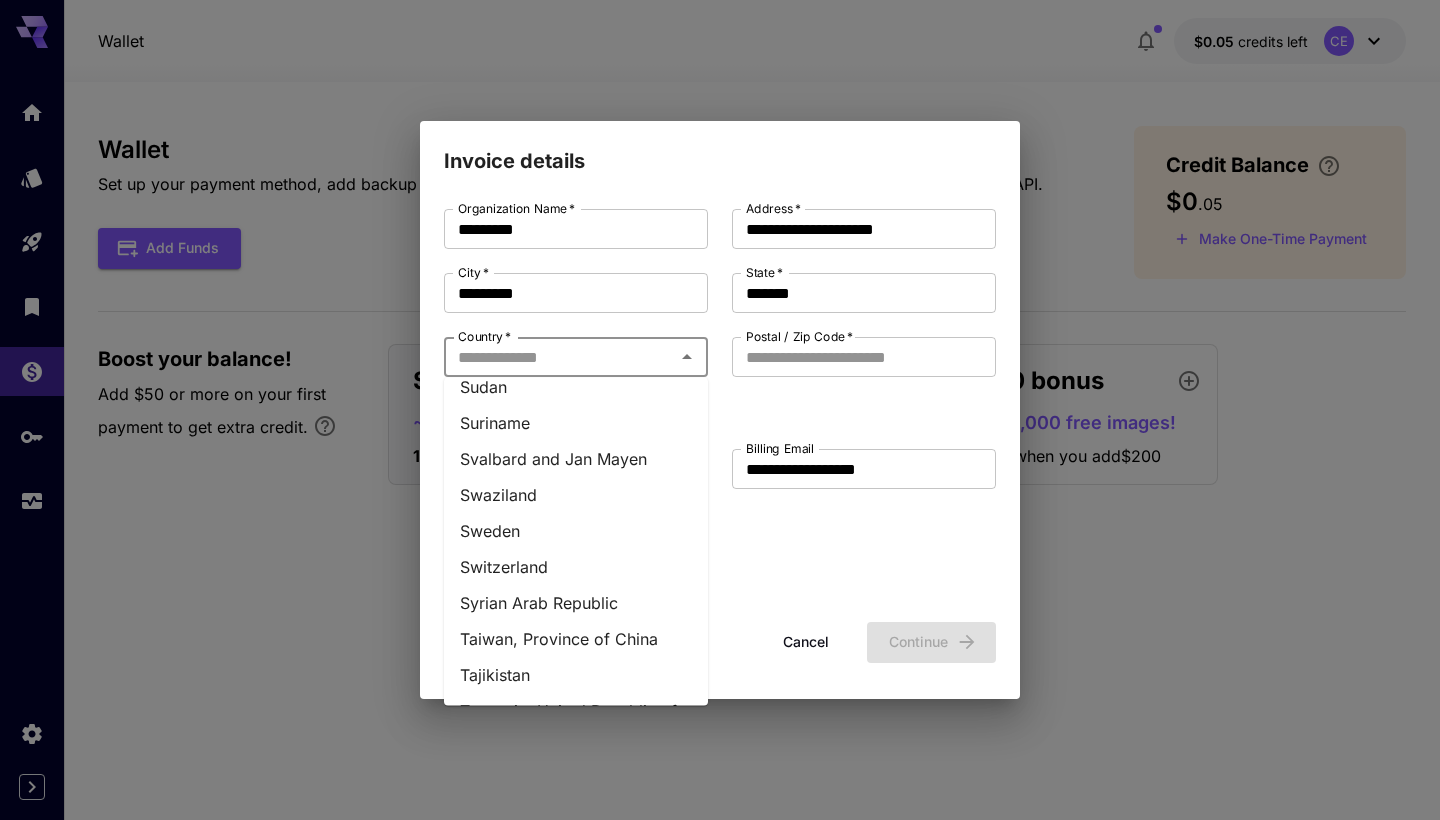 scroll, scrollTop: 7975, scrollLeft: 0, axis: vertical 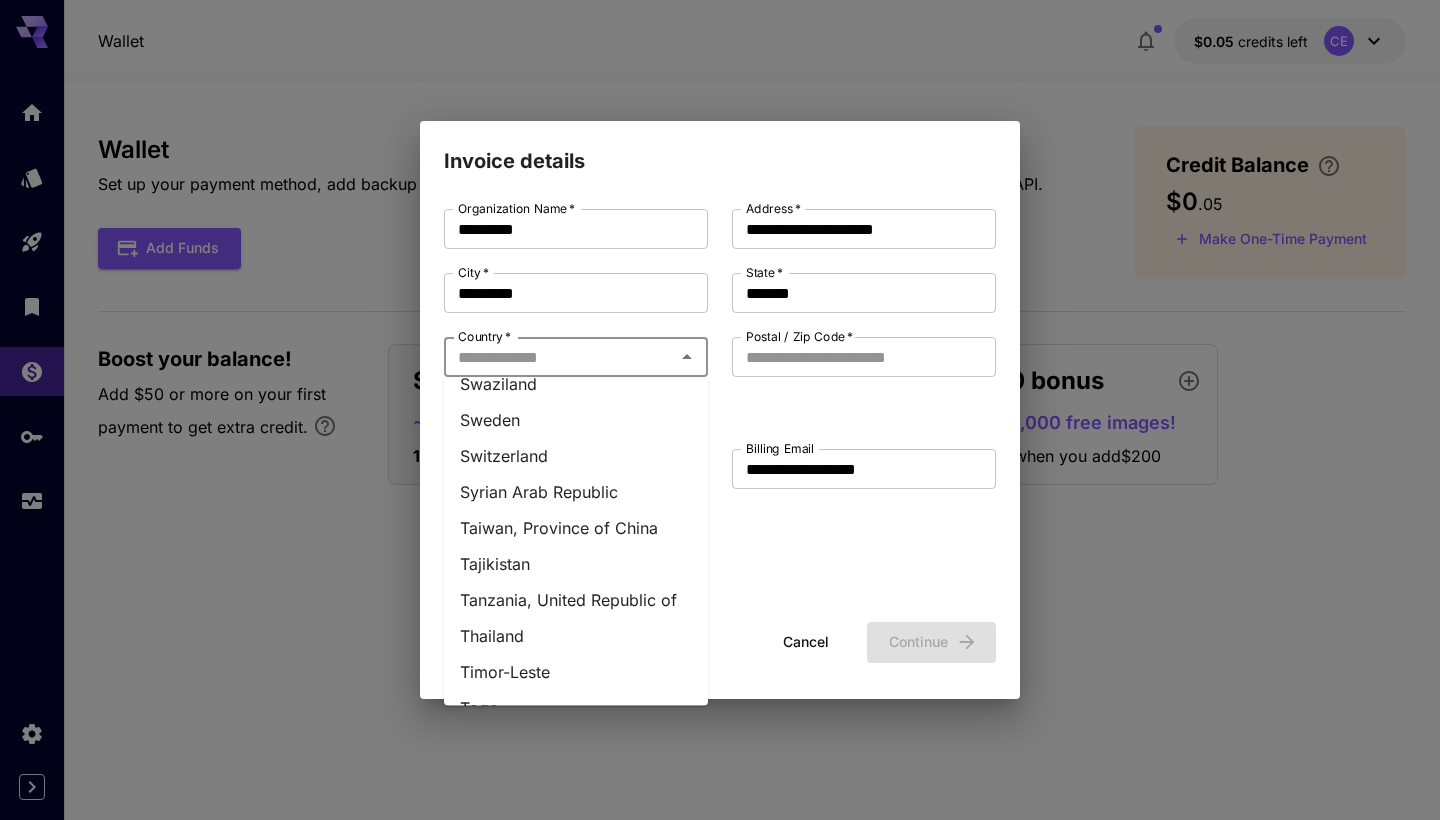 click on "Sweden" at bounding box center [576, 421] 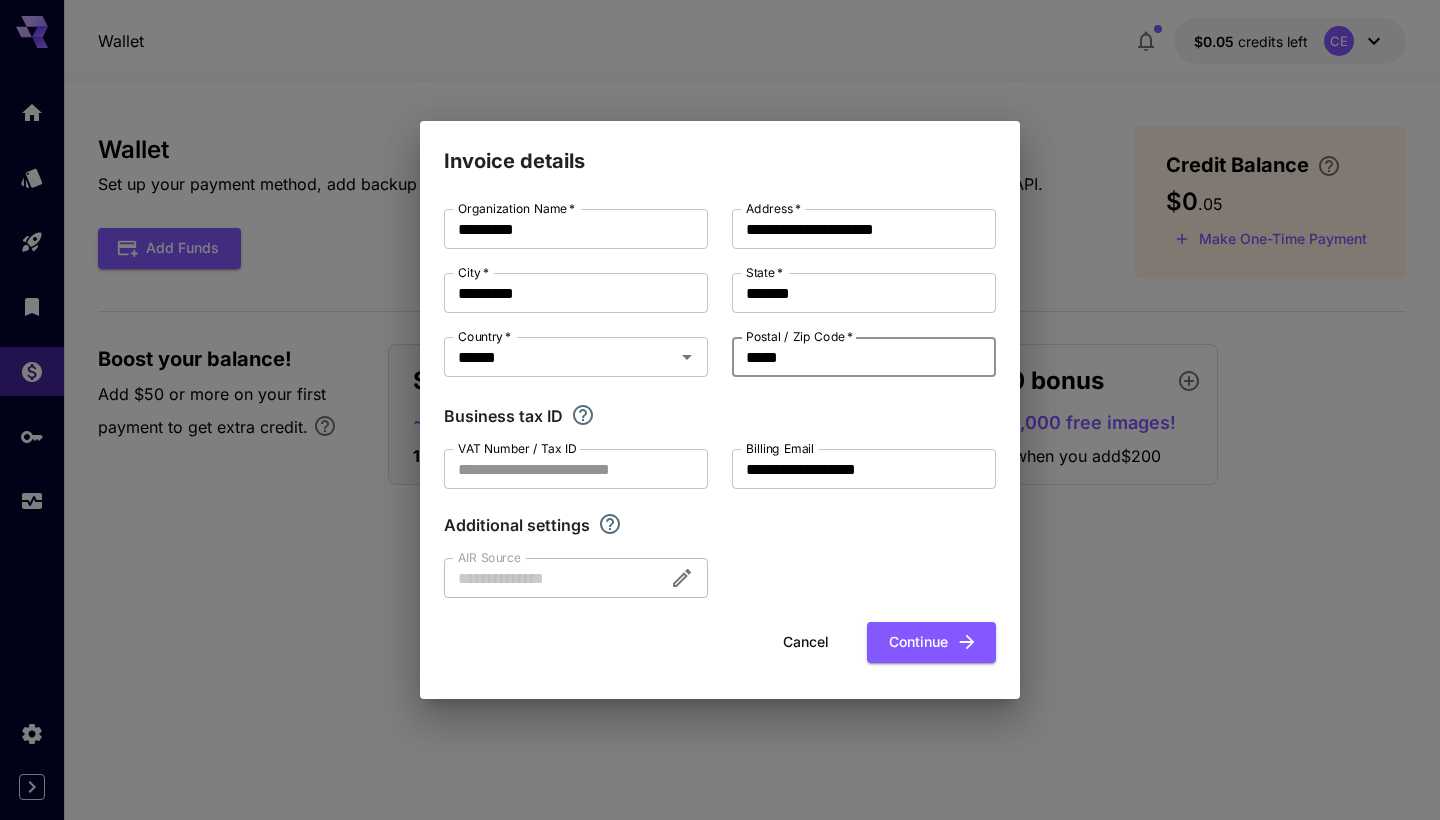 type on "*****" 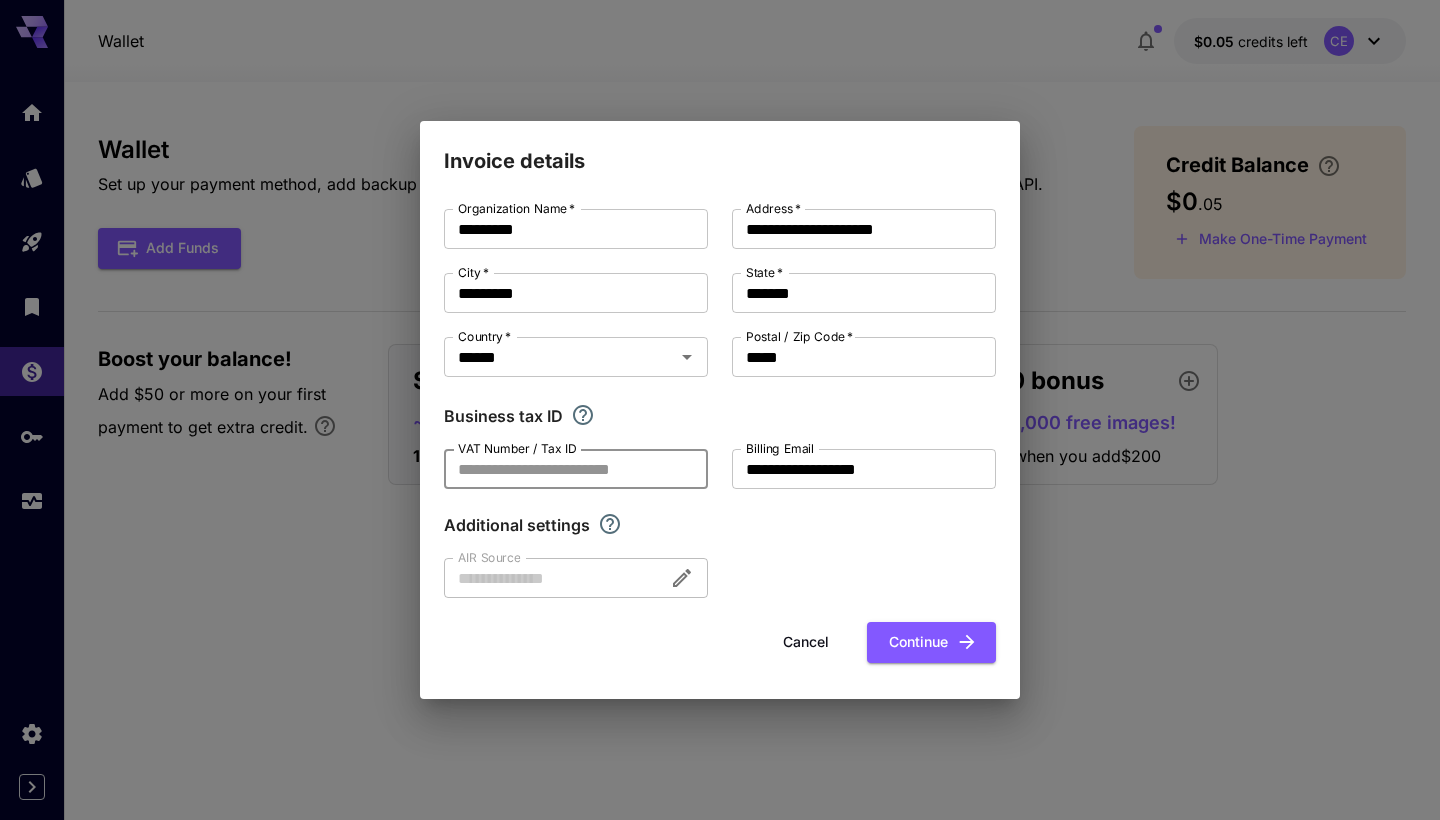click on "VAT Number / Tax ID" at bounding box center [576, 469] 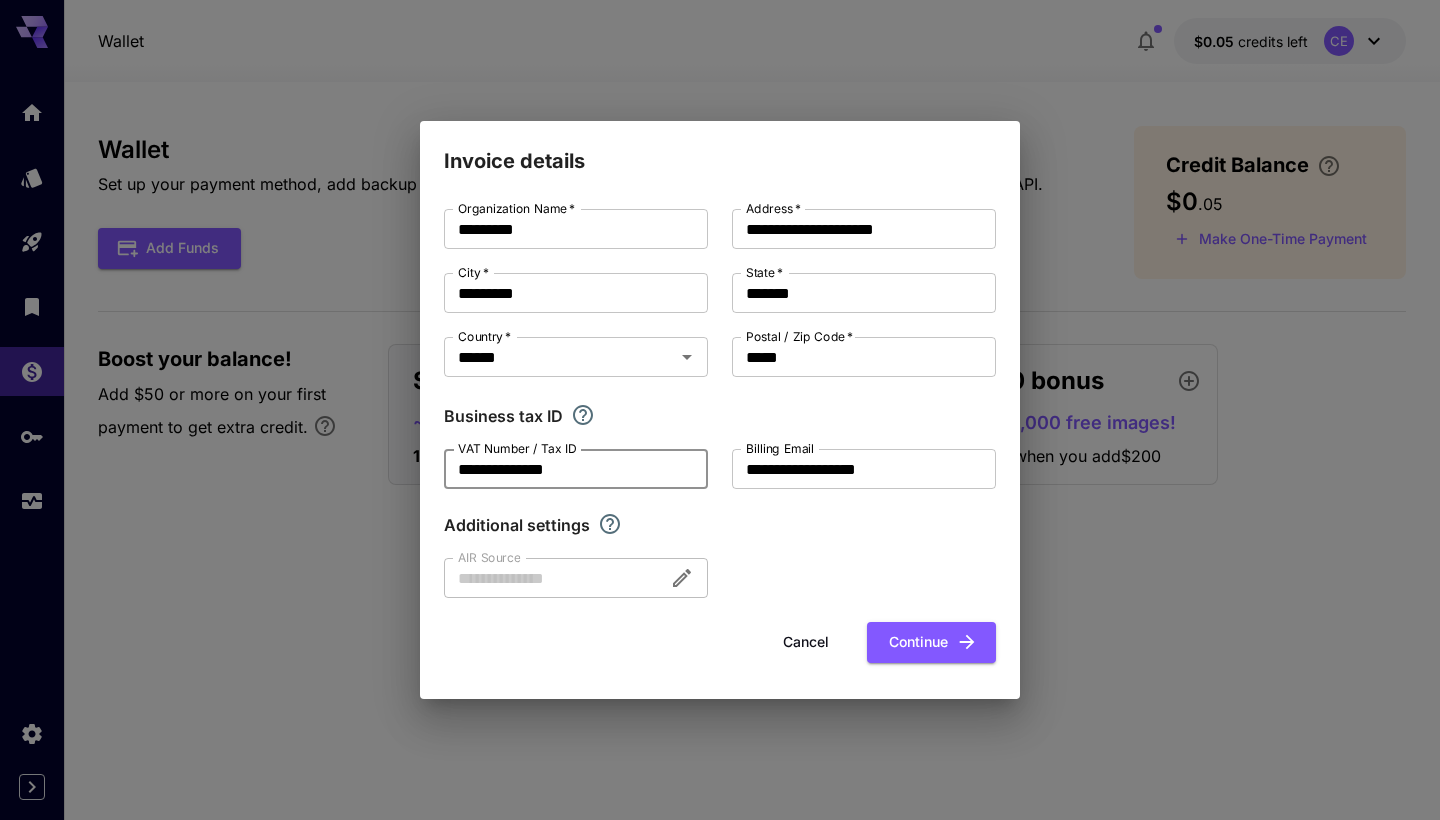 type on "**********" 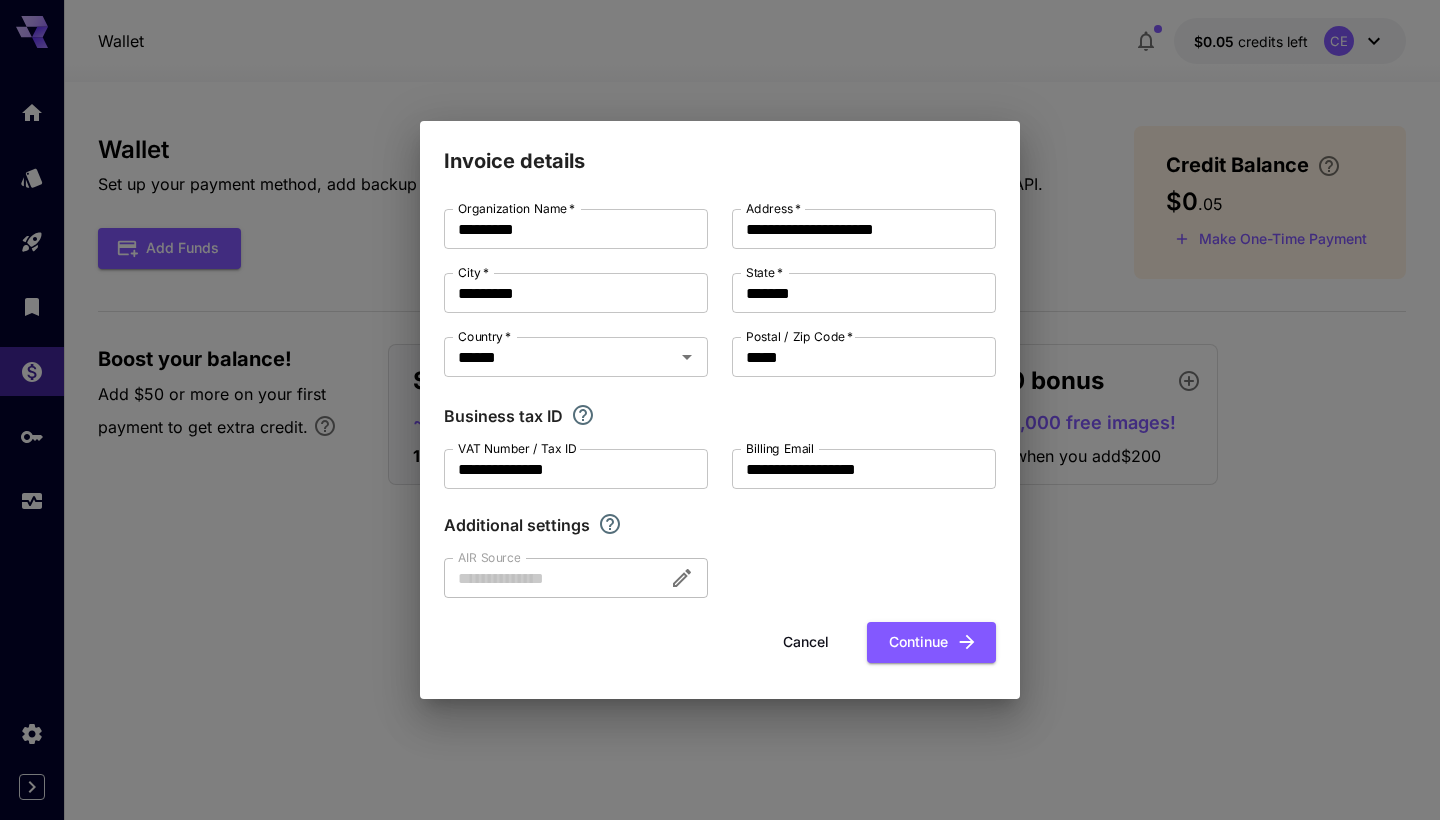 click on "Additional settings" at bounding box center [720, 525] 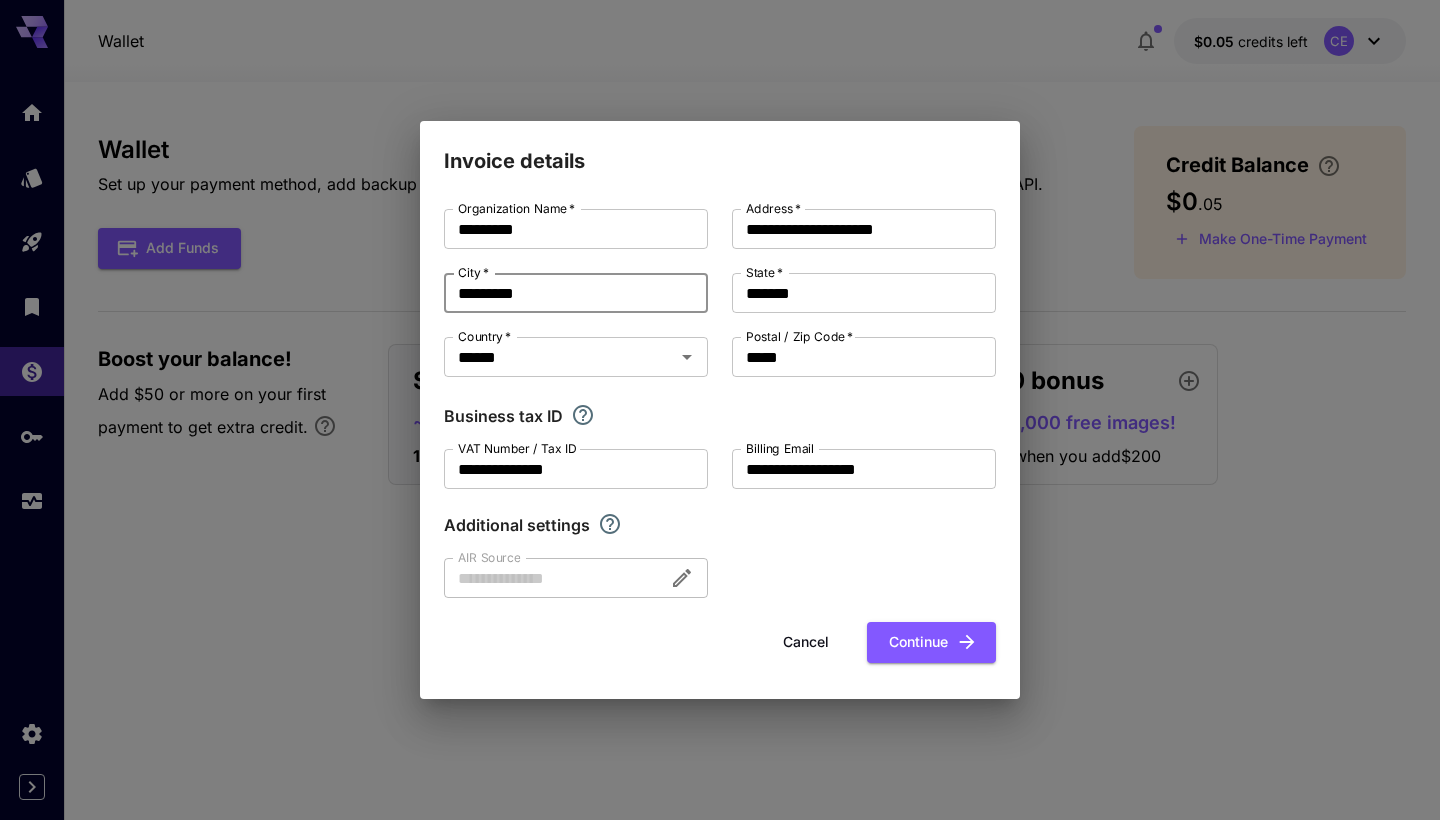 drag, startPoint x: 570, startPoint y: 299, endPoint x: 400, endPoint y: 278, distance: 171.29214 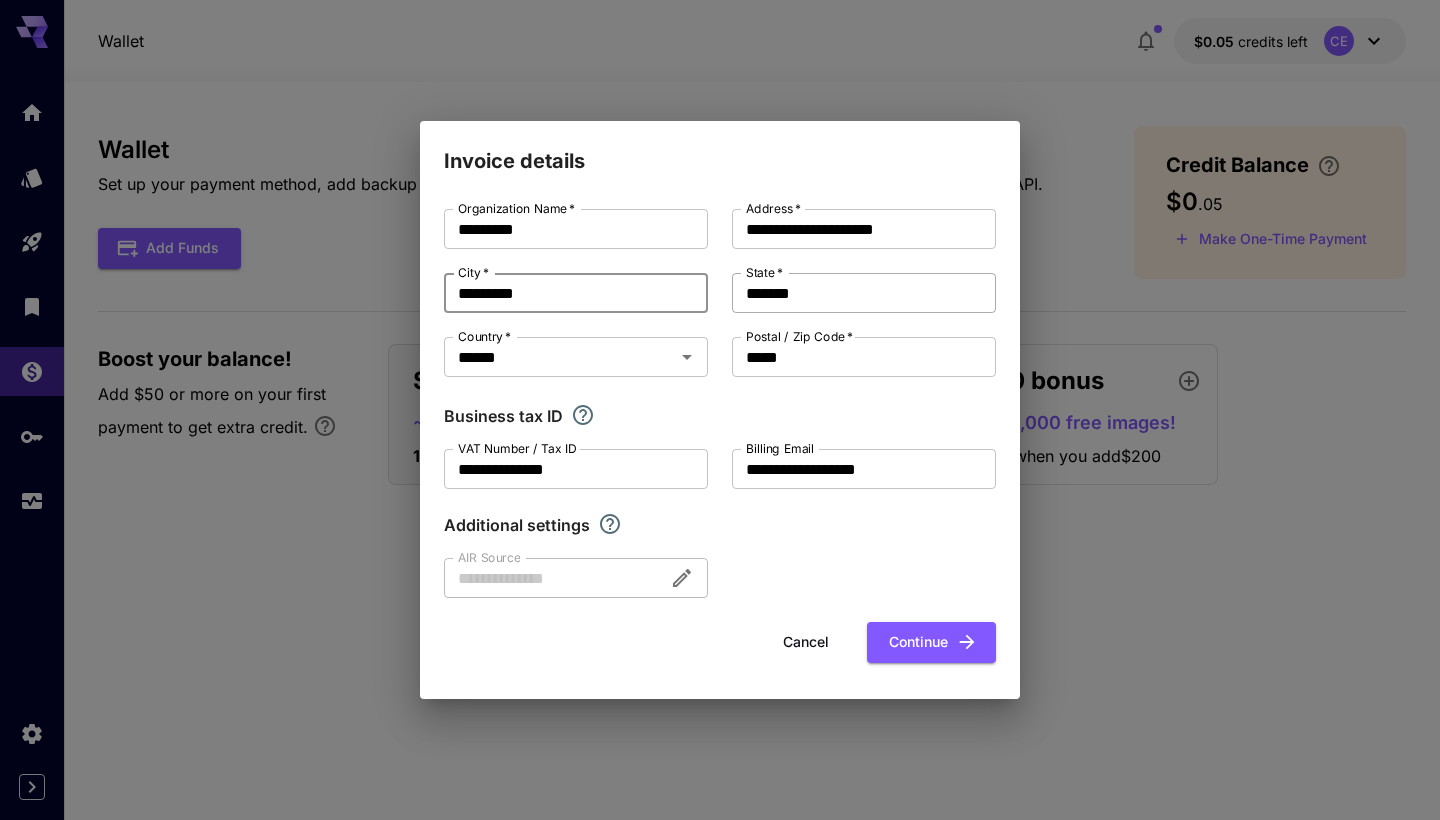 click on "*******" at bounding box center (864, 293) 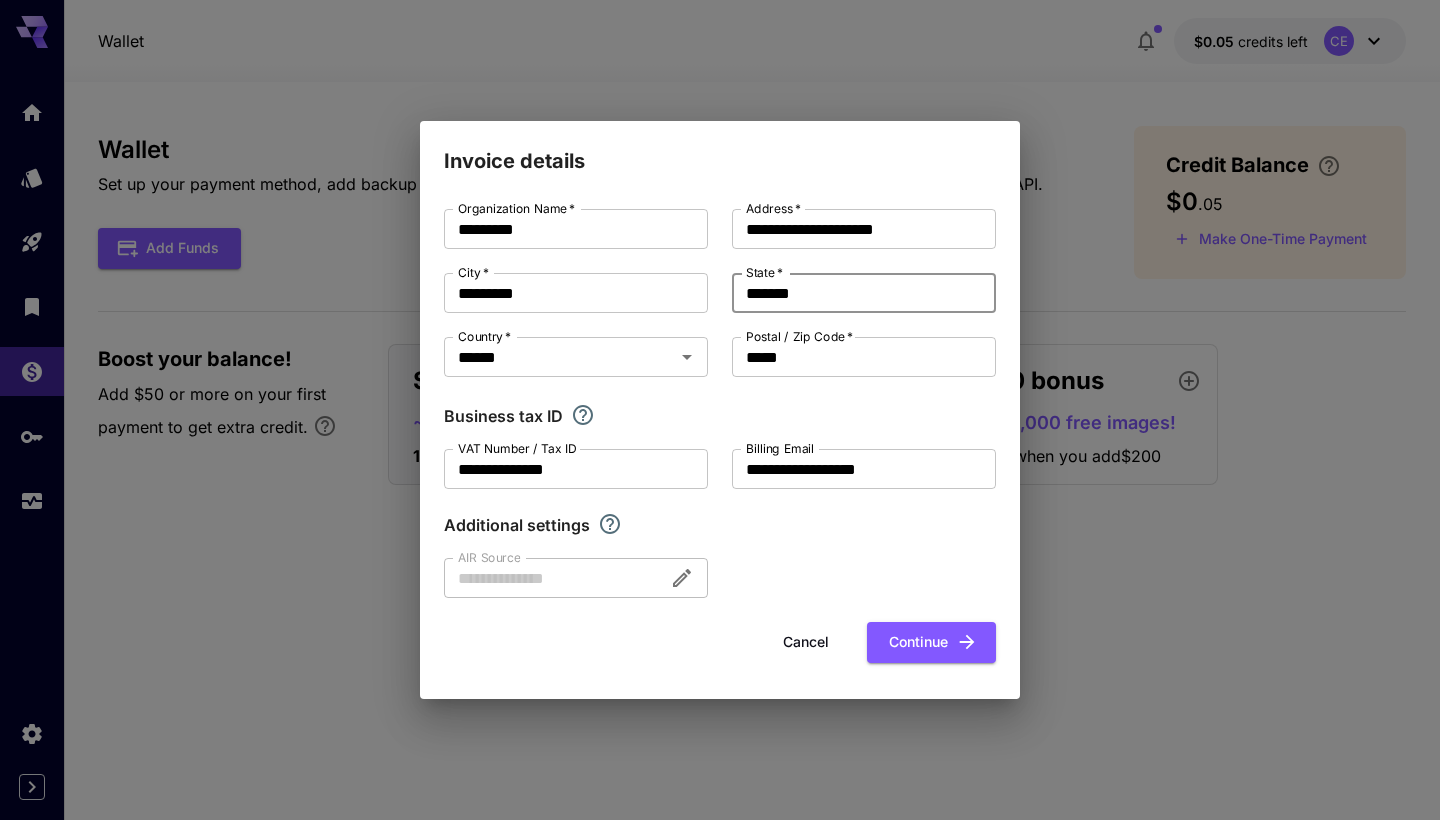 drag, startPoint x: 797, startPoint y: 296, endPoint x: 718, endPoint y: 292, distance: 79.101204 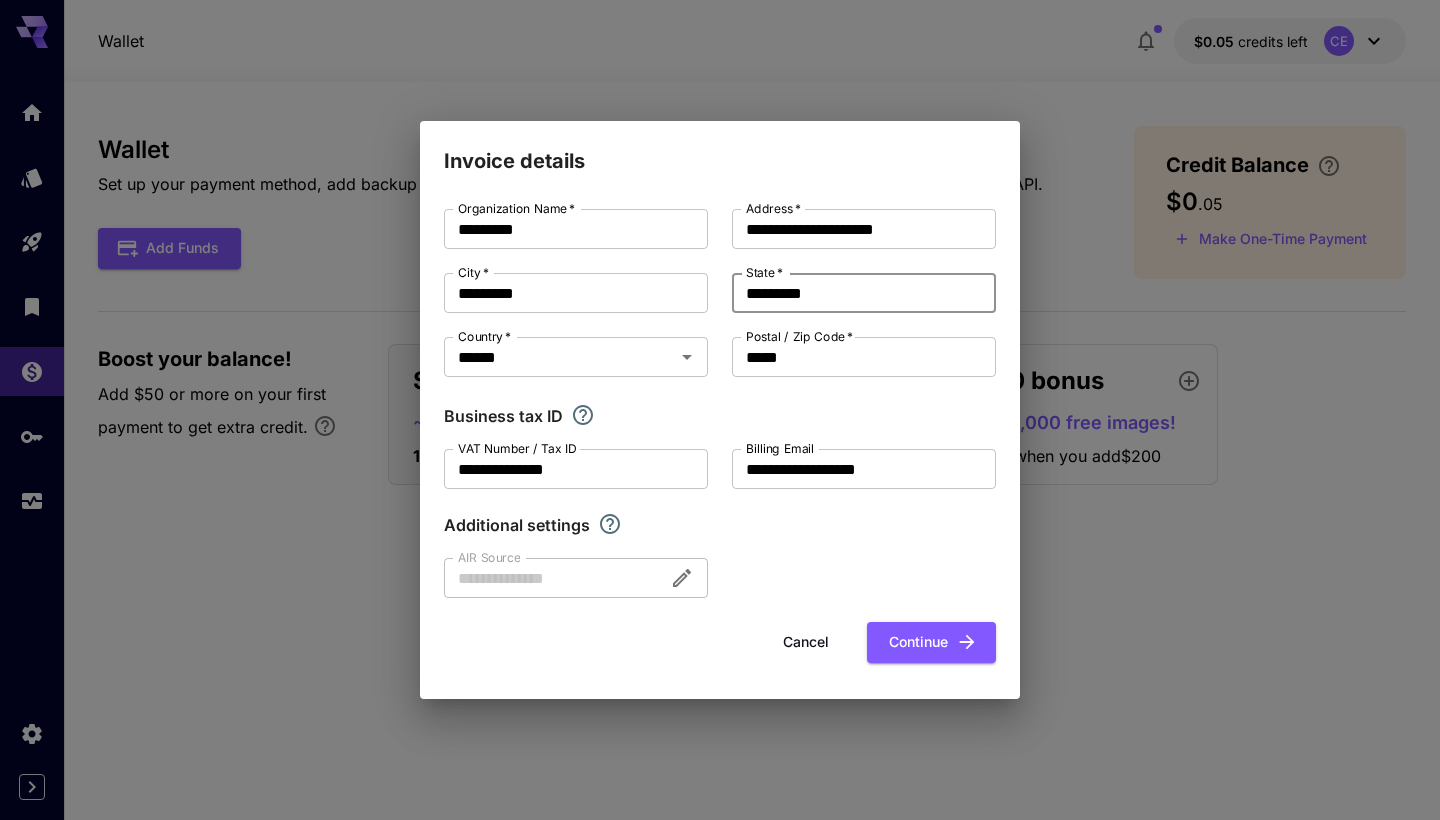 type on "*********" 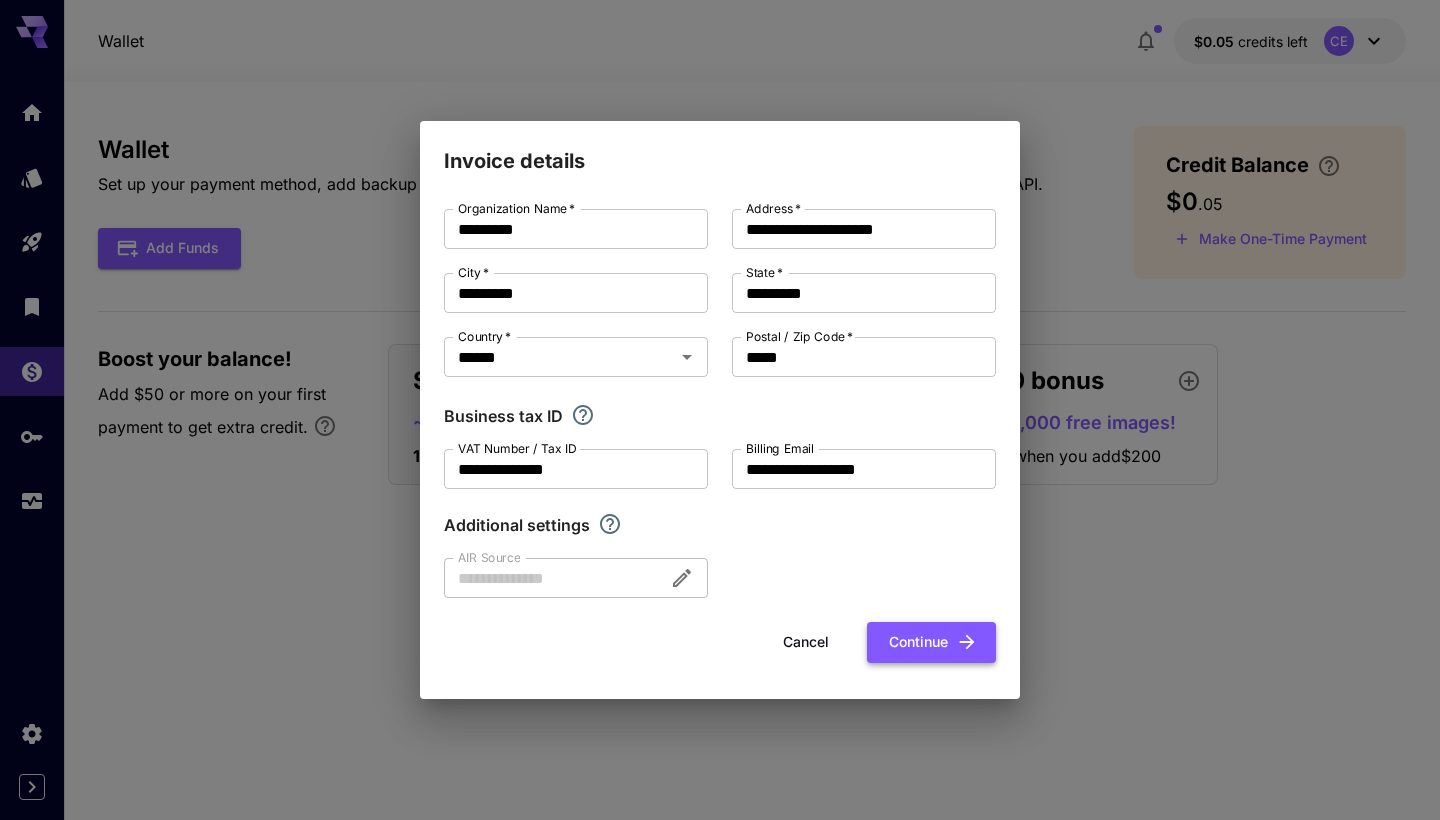 click on "Continue" at bounding box center [931, 642] 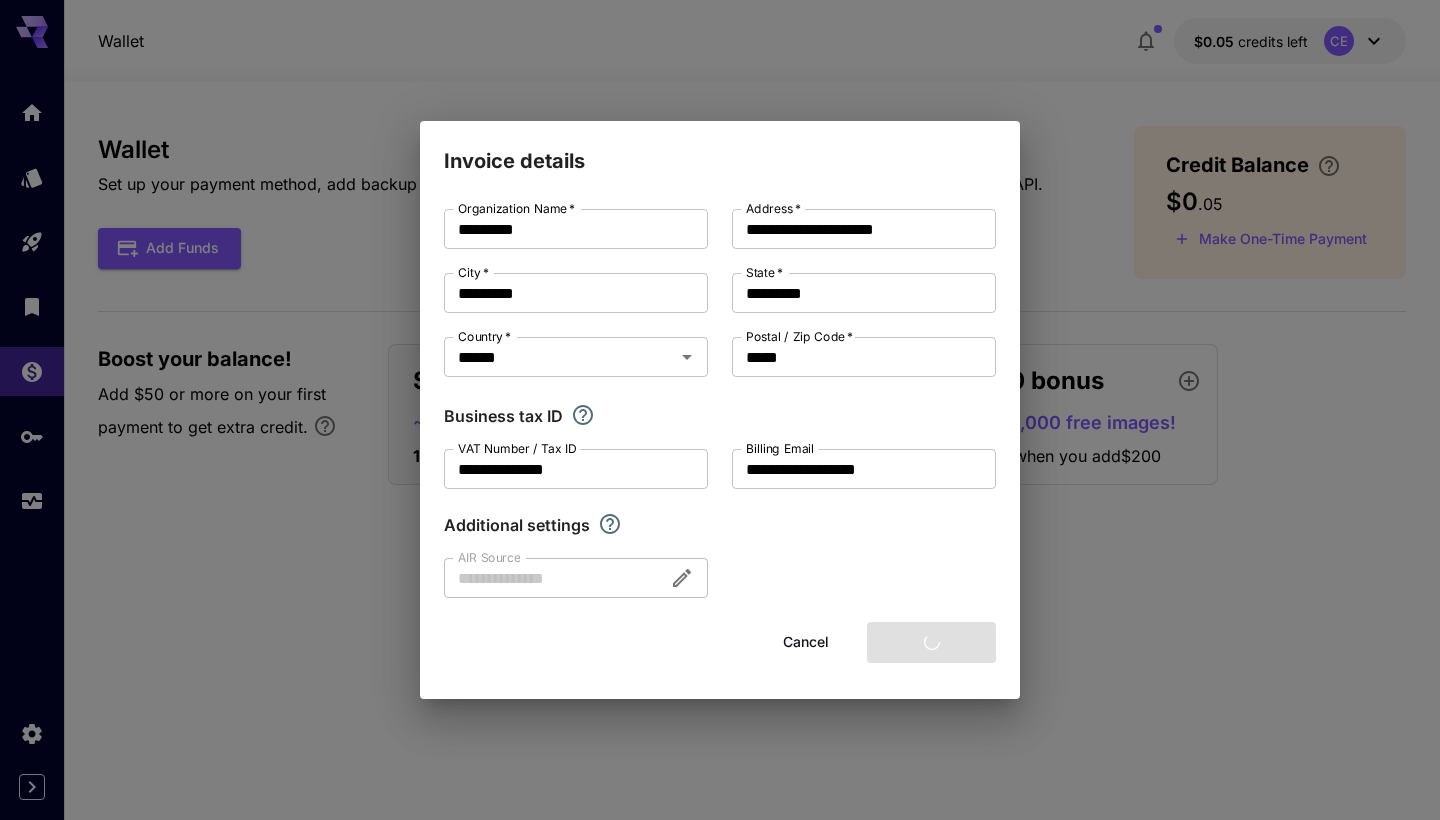 type on "**********" 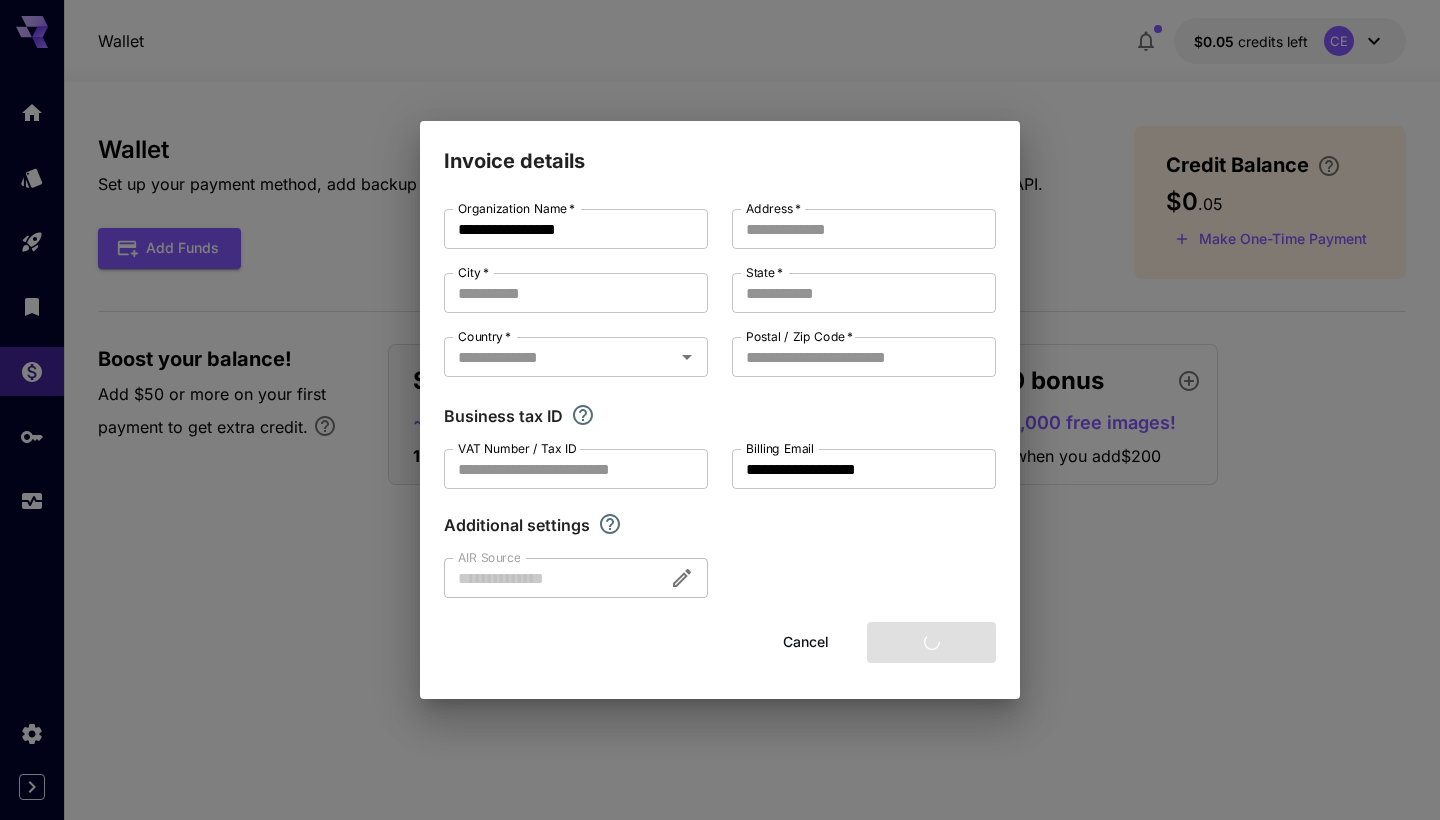 type on "**********" 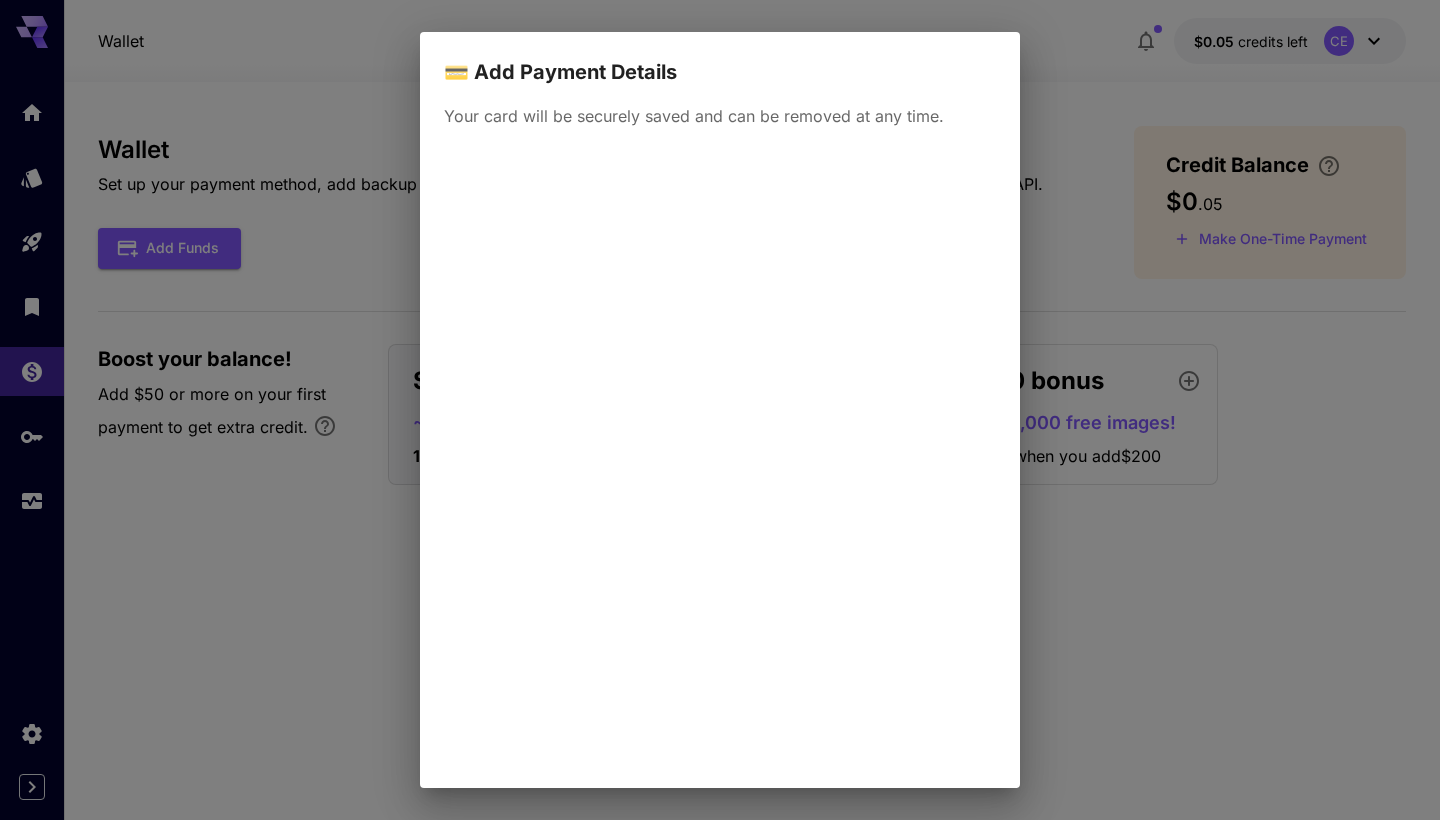 scroll, scrollTop: 98, scrollLeft: 0, axis: vertical 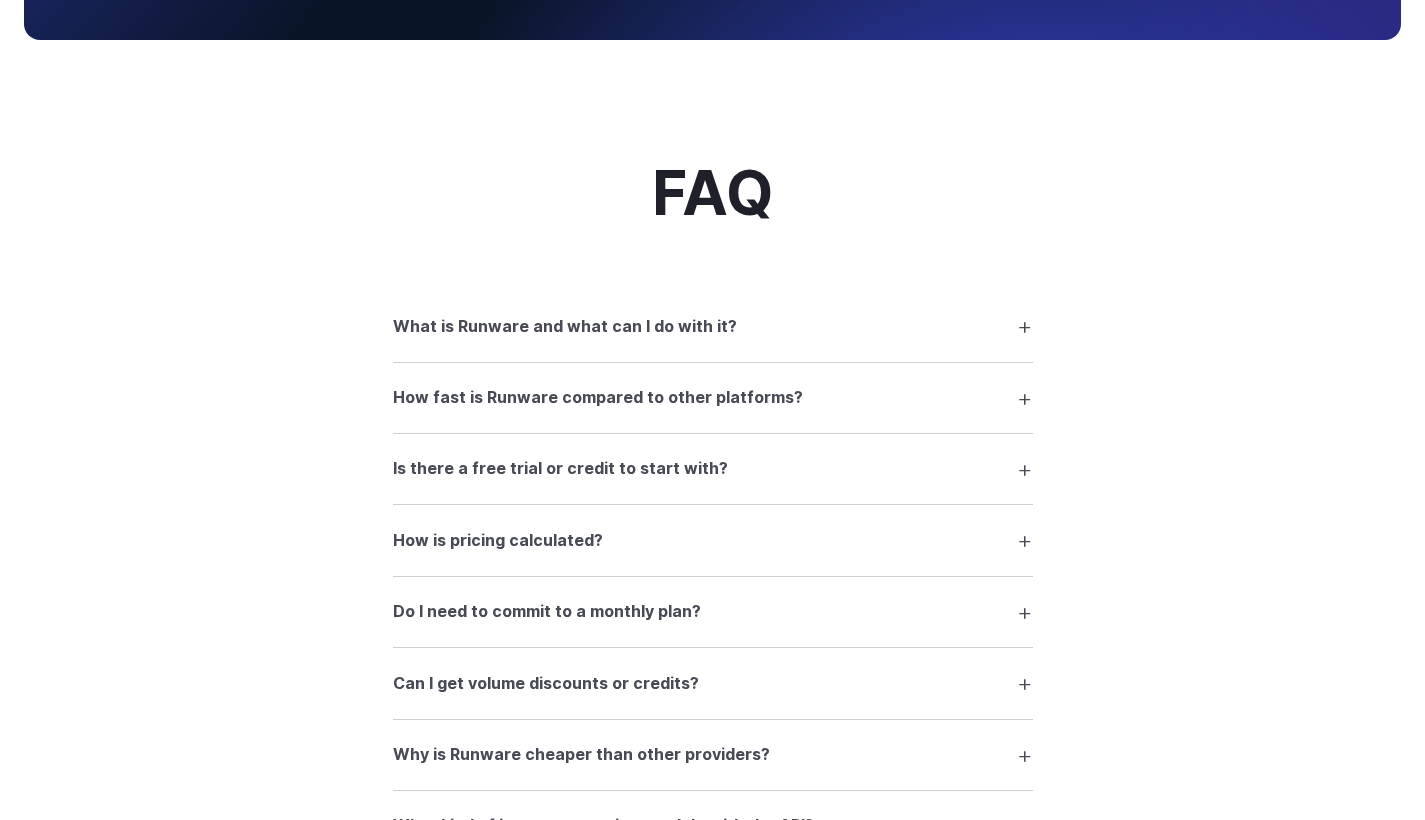 click on "Is there a free trial or credit to start with?" at bounding box center (713, 469) 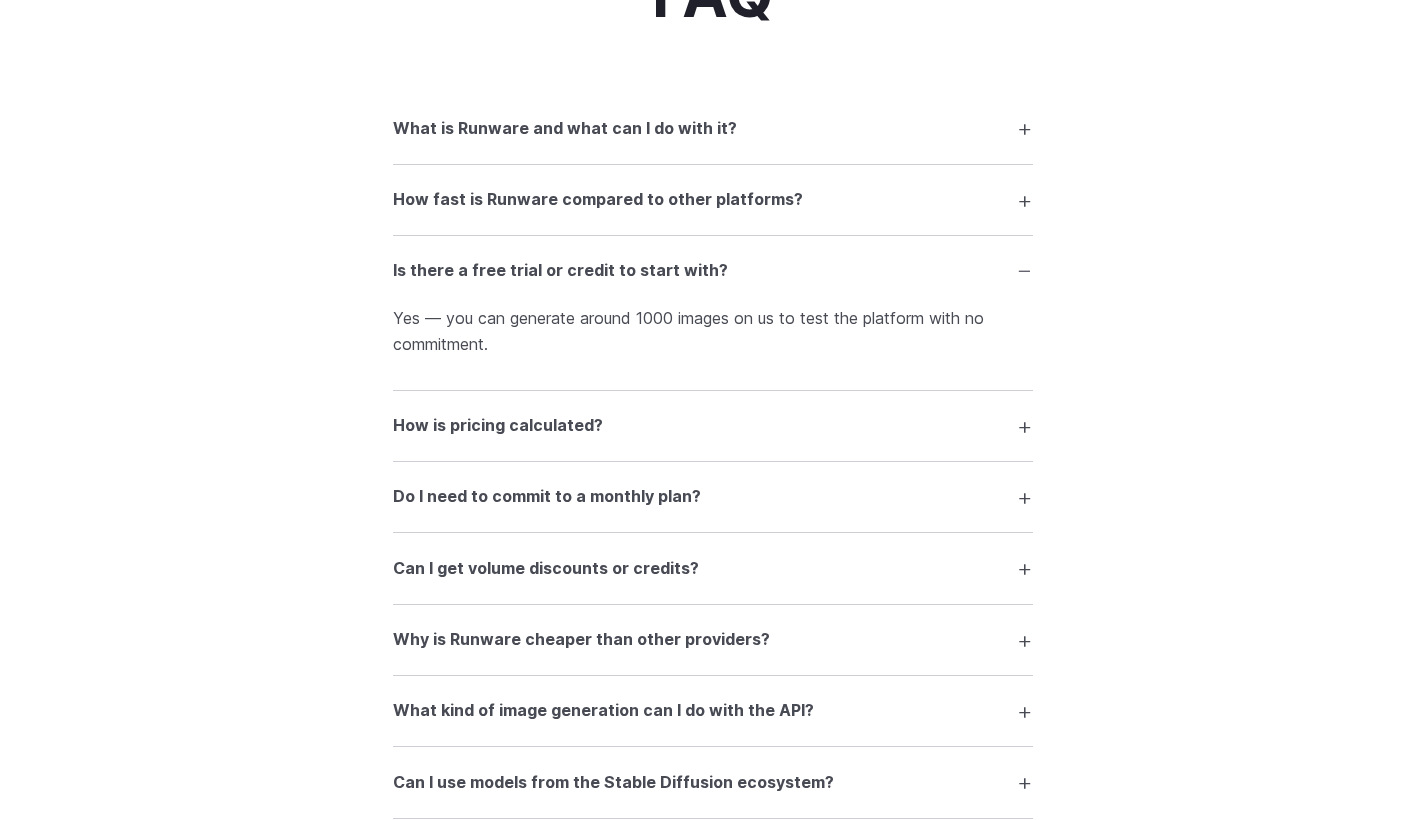 scroll, scrollTop: 2744, scrollLeft: 0, axis: vertical 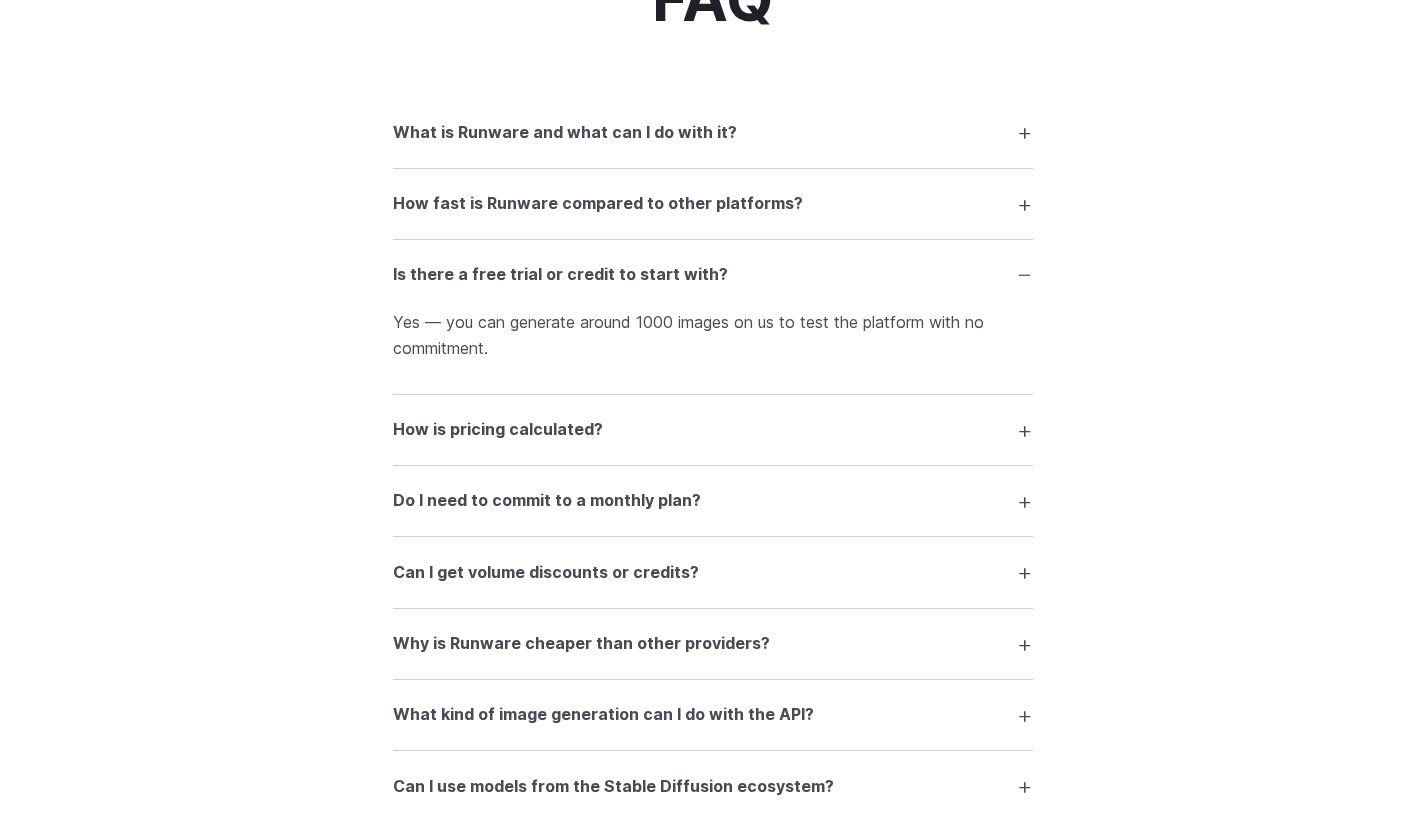 click on "How is pricing calculated?" at bounding box center (713, 430) 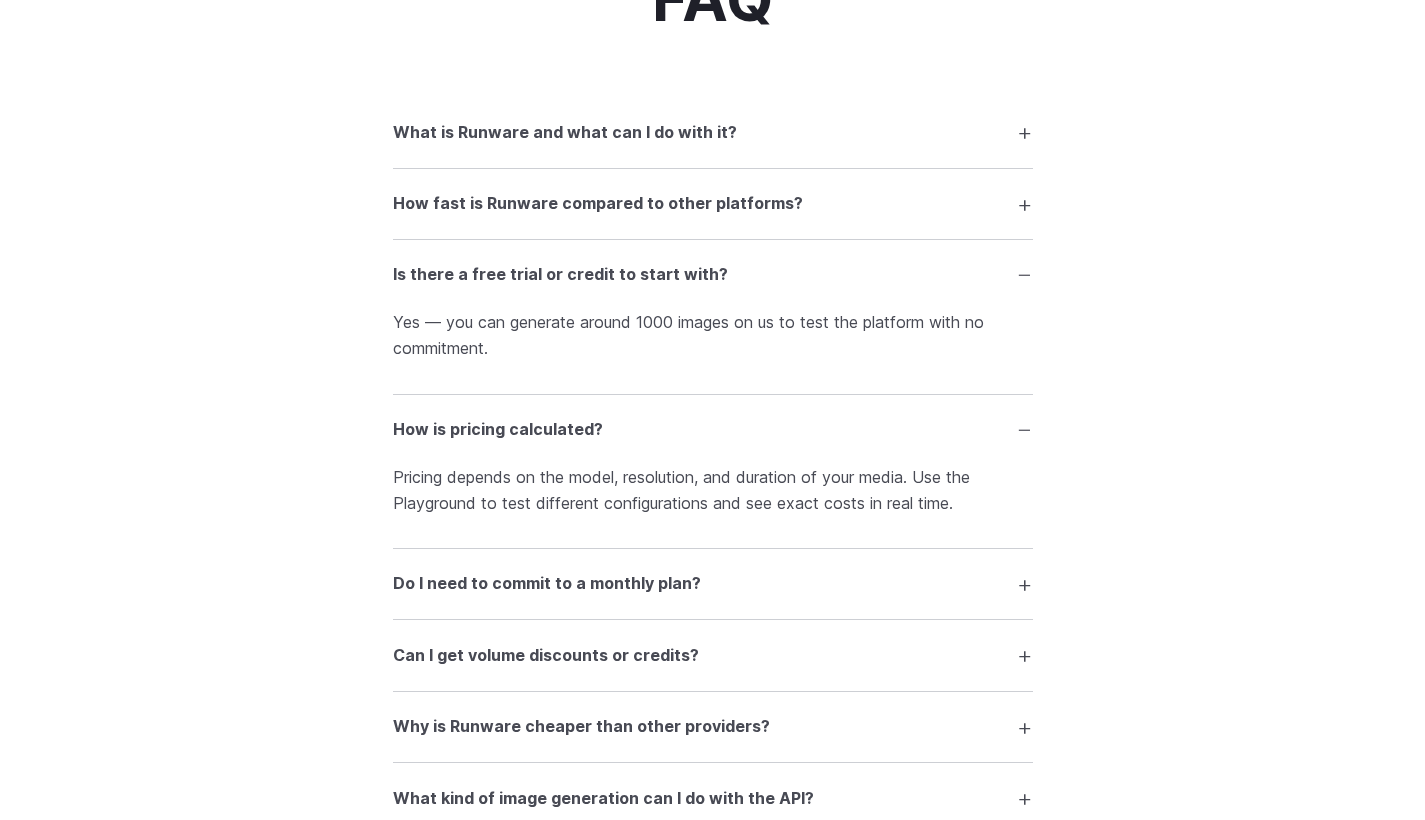 click on "Can I get volume discounts or credits?" at bounding box center [713, 655] 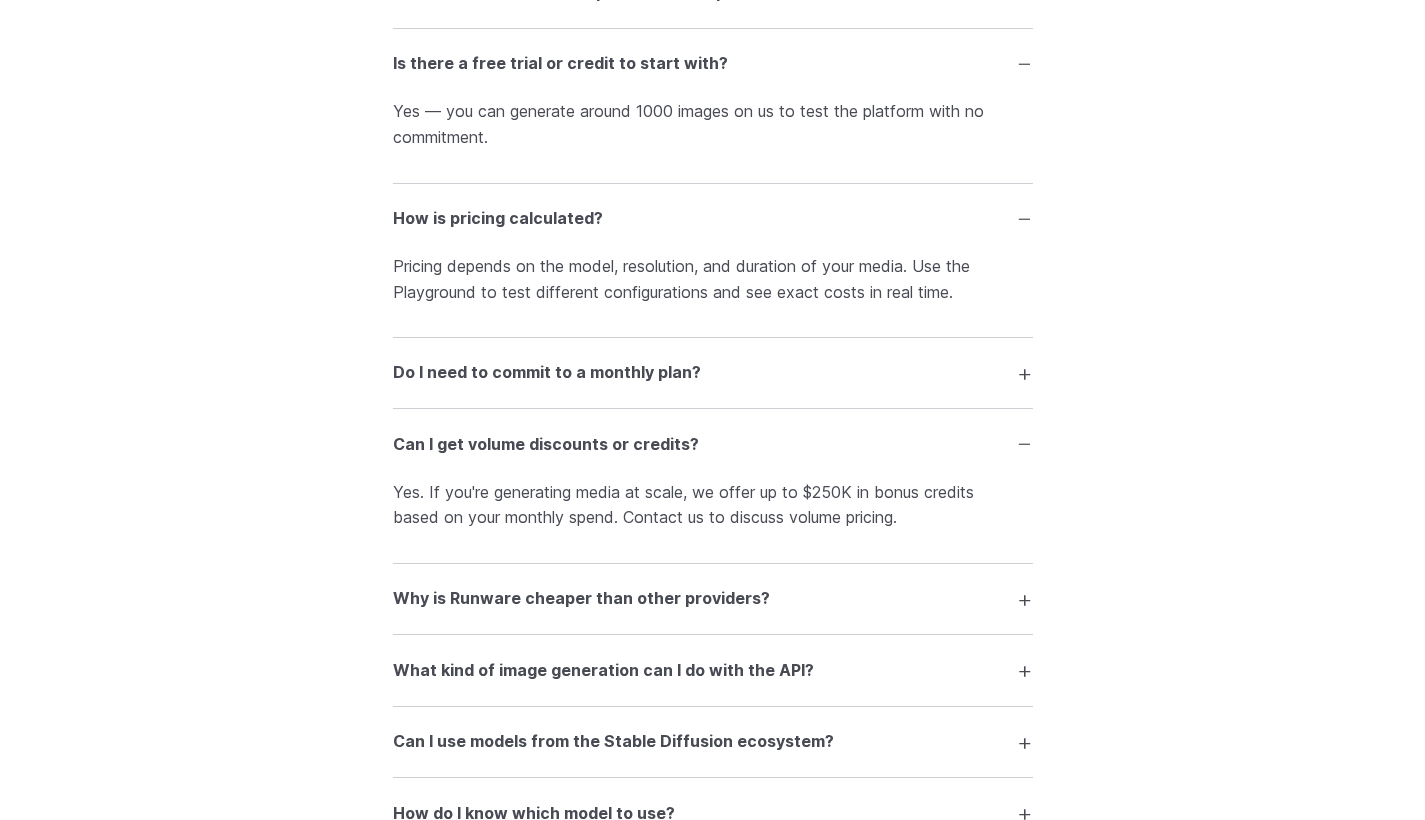 scroll, scrollTop: 2951, scrollLeft: 0, axis: vertical 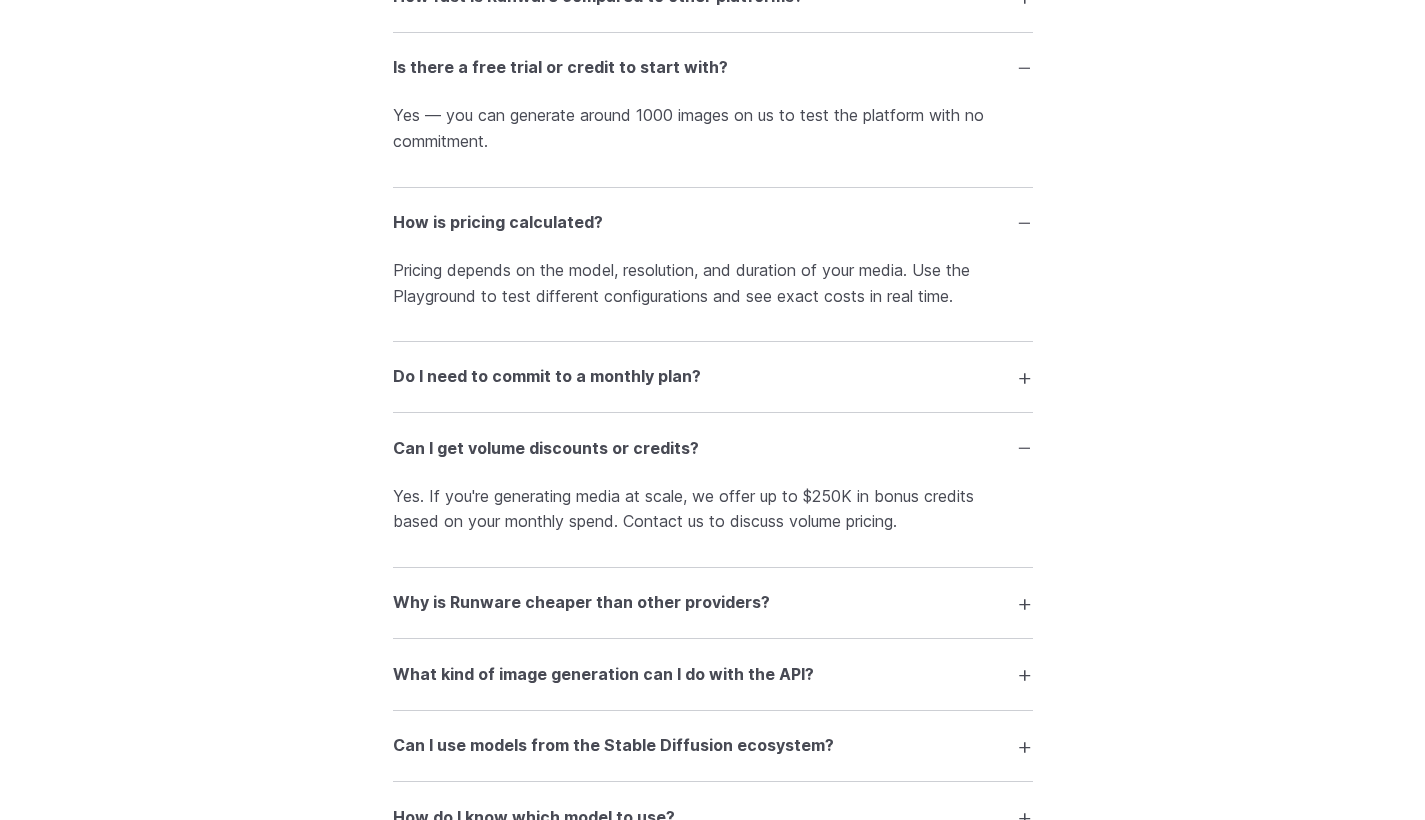 click on "Why is Runware cheaper than other providers?" at bounding box center [713, 603] 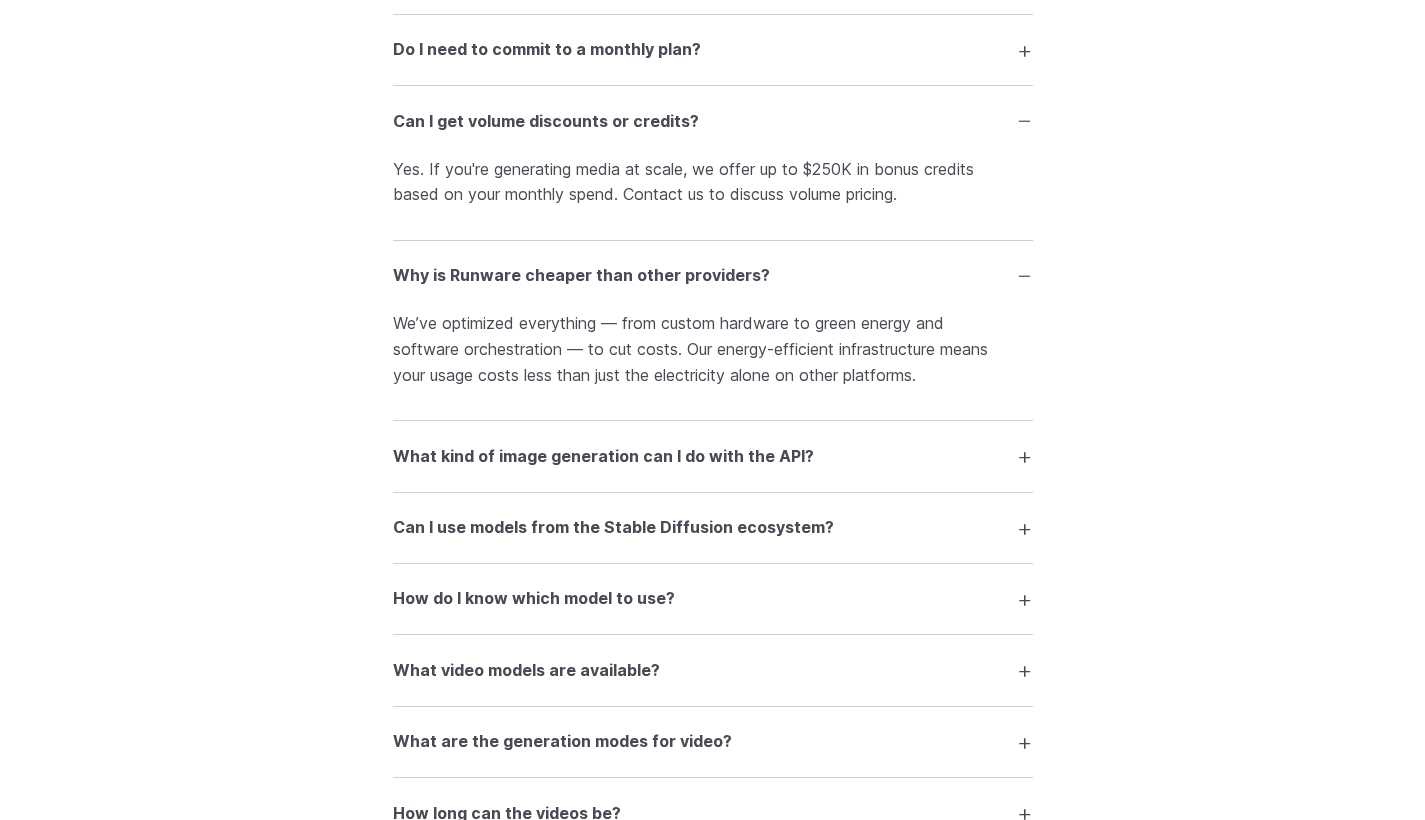 scroll, scrollTop: 3274, scrollLeft: 0, axis: vertical 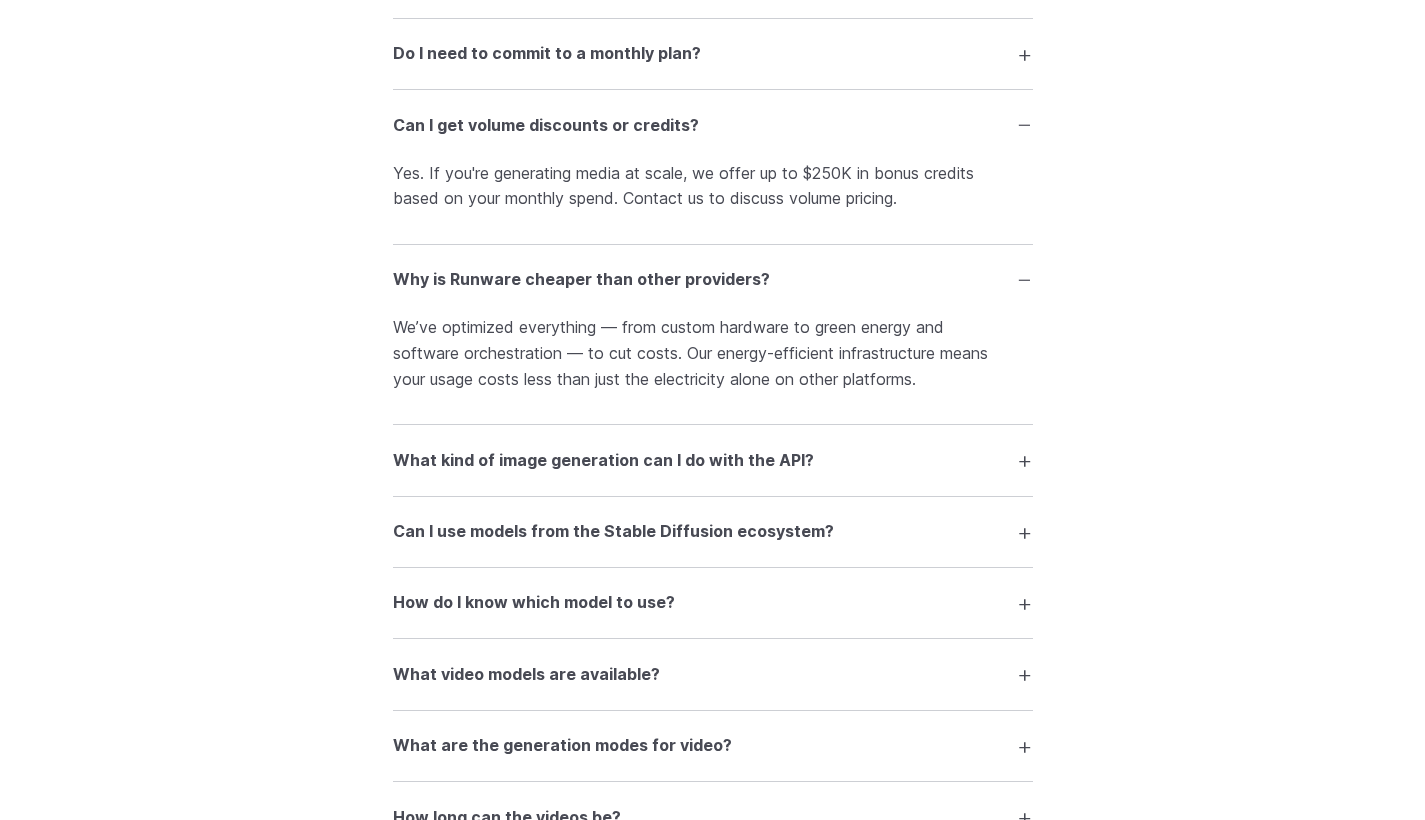 click on "How do I know which model to use?" at bounding box center [713, 603] 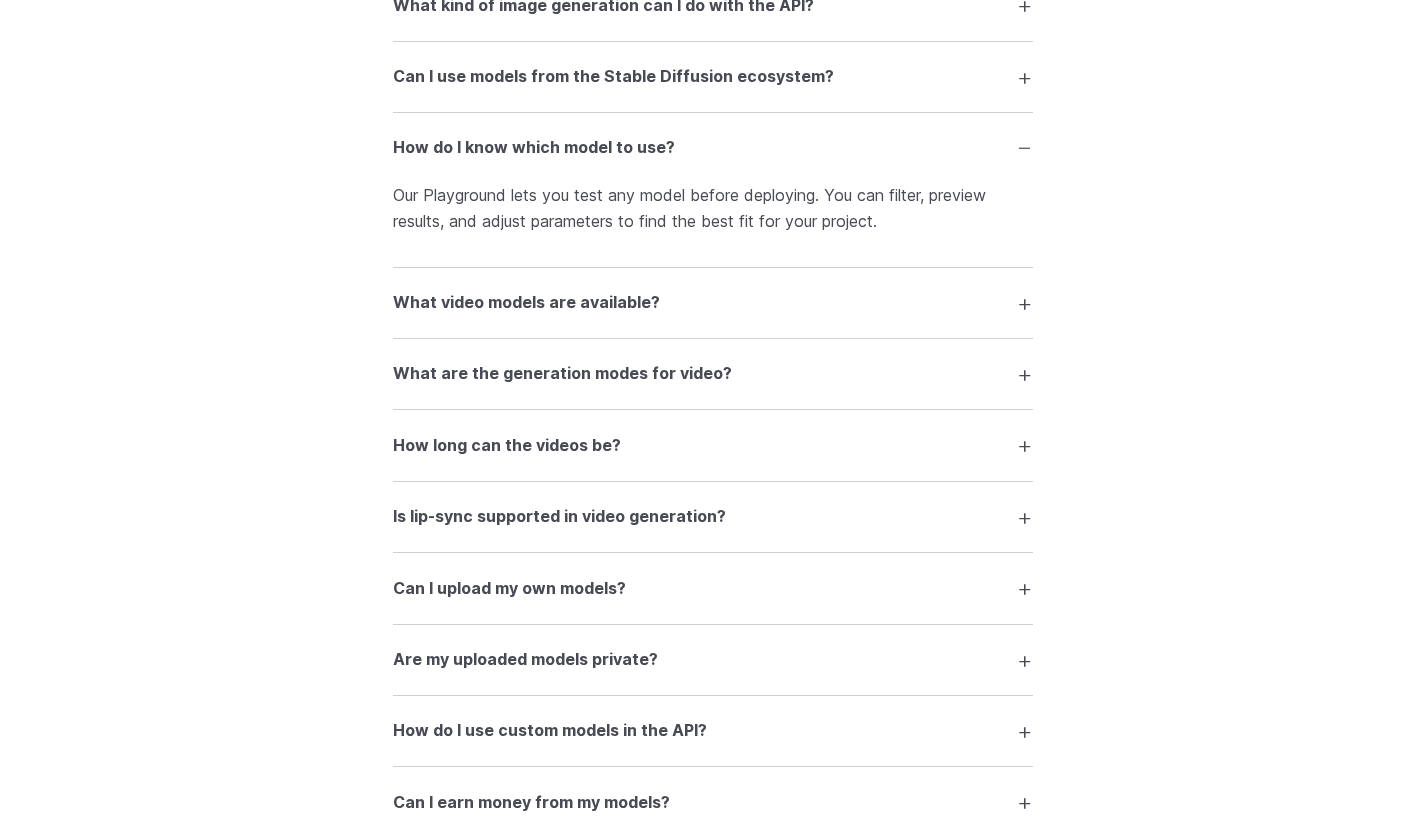 scroll, scrollTop: 3849, scrollLeft: 0, axis: vertical 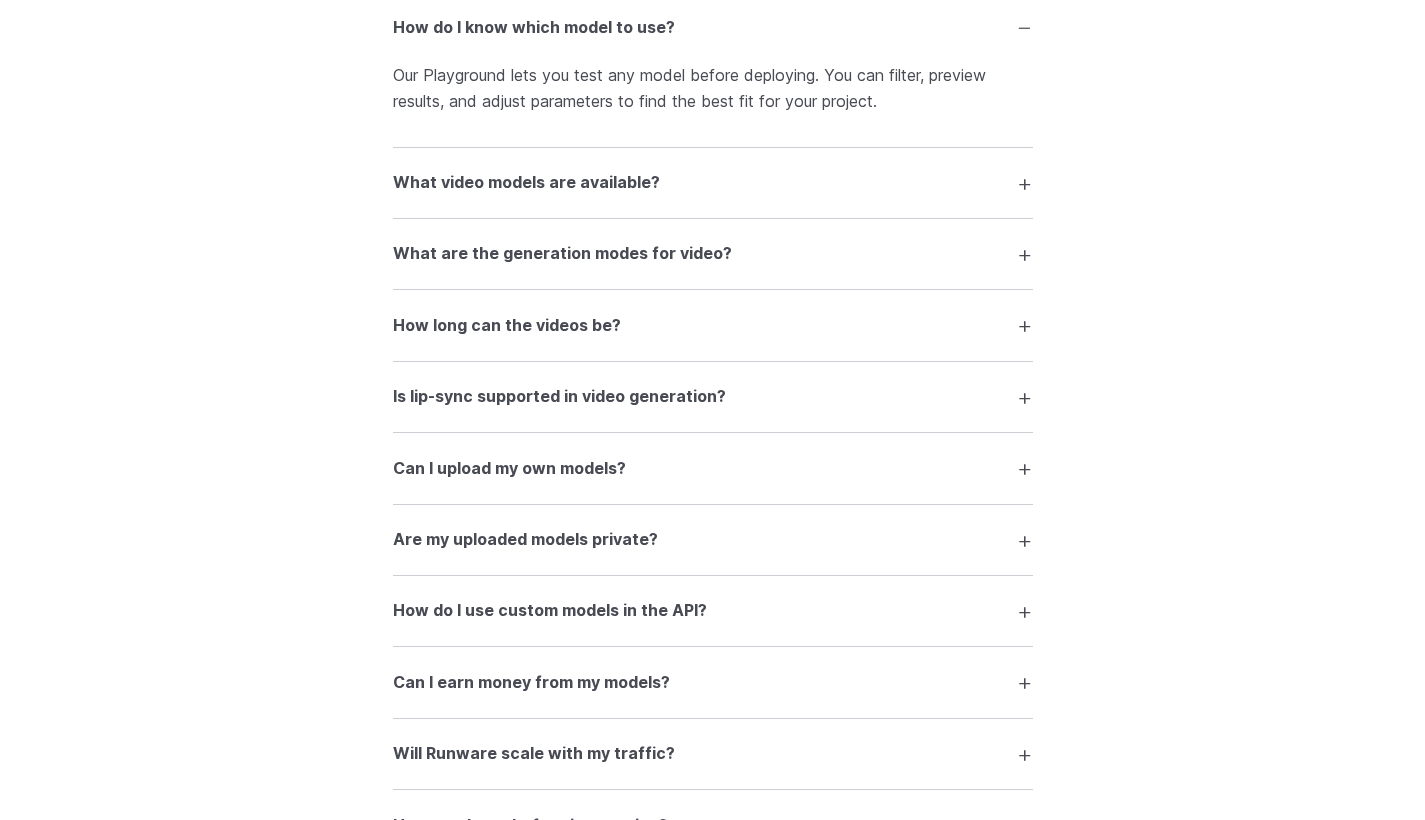 click on "Can I earn money from my models?" at bounding box center [713, 682] 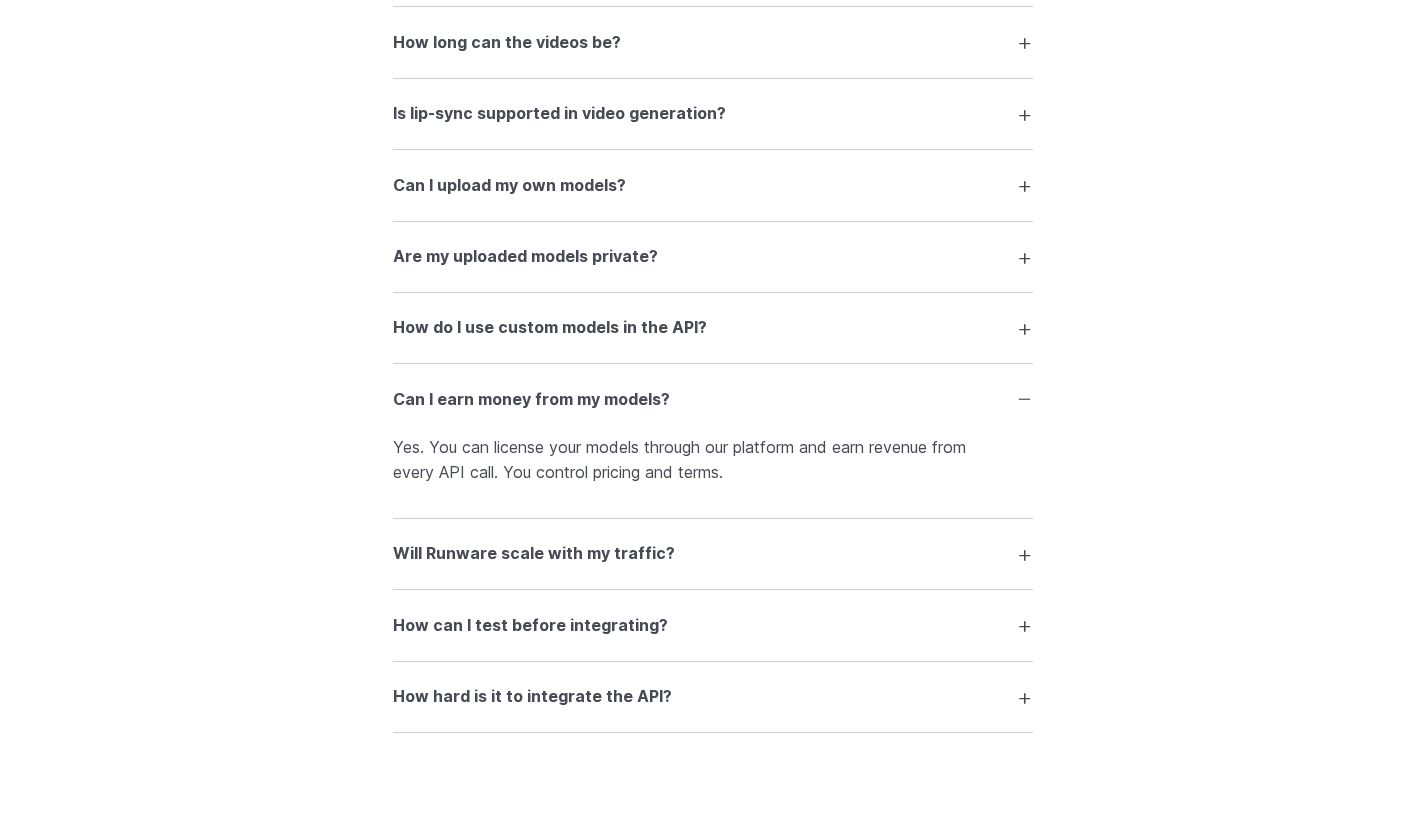 scroll, scrollTop: 4239, scrollLeft: 0, axis: vertical 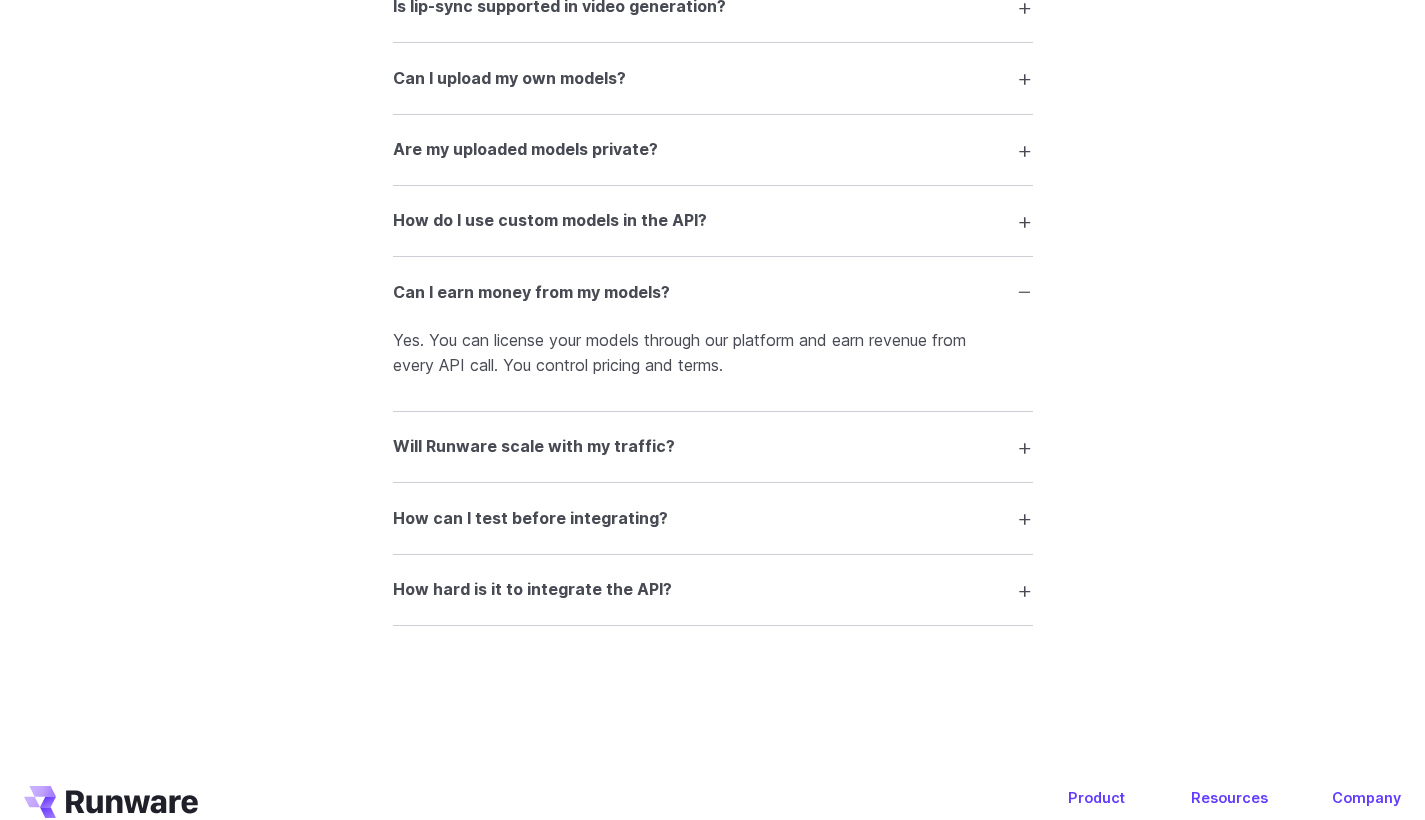 click on "How can I test before integrating?         Use our interactive Playground to experiment with models and configurations. It’s live, real-time, and shows exact output and cost." at bounding box center (713, 518) 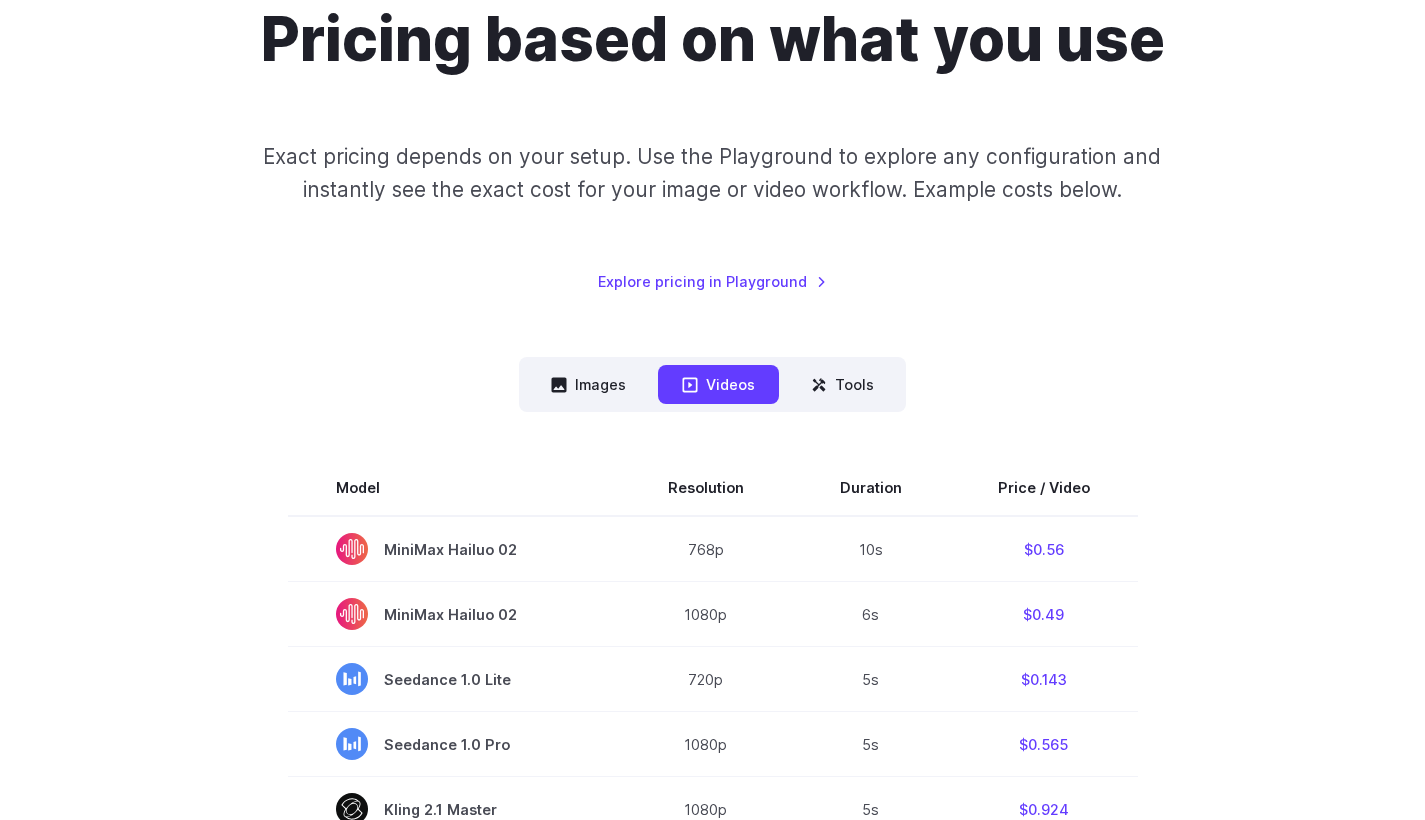 scroll, scrollTop: 0, scrollLeft: 0, axis: both 